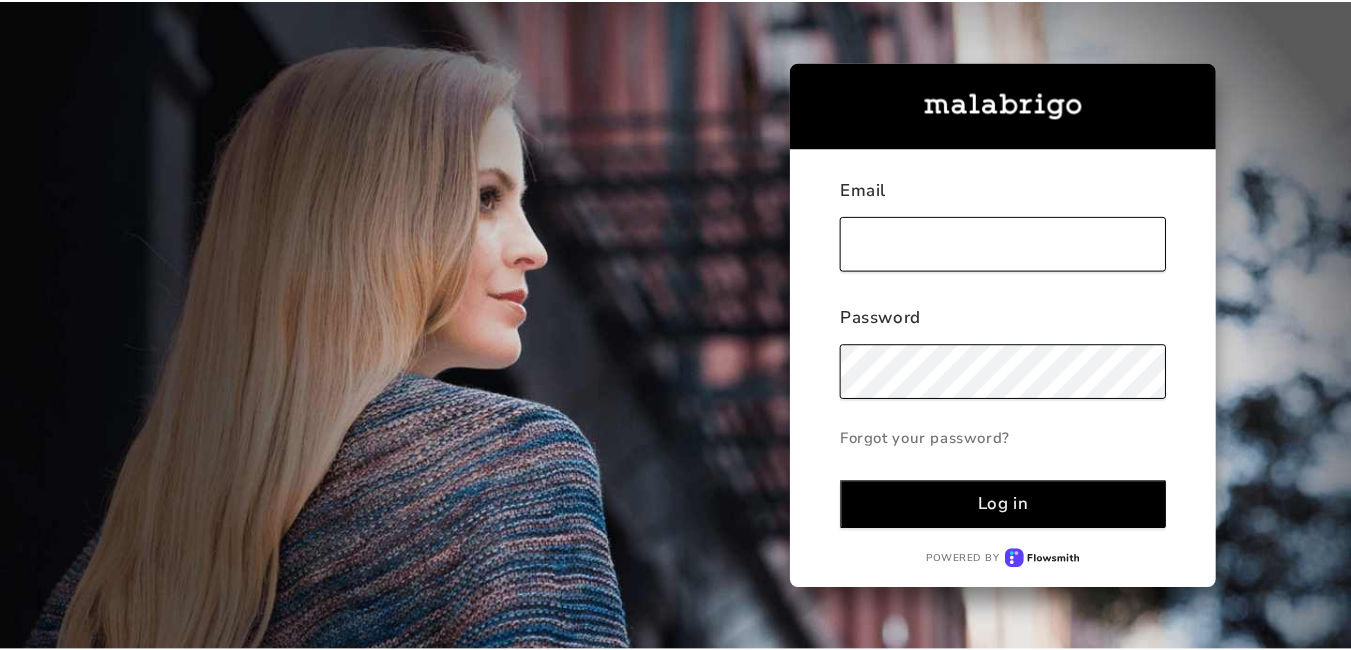 scroll, scrollTop: 0, scrollLeft: 0, axis: both 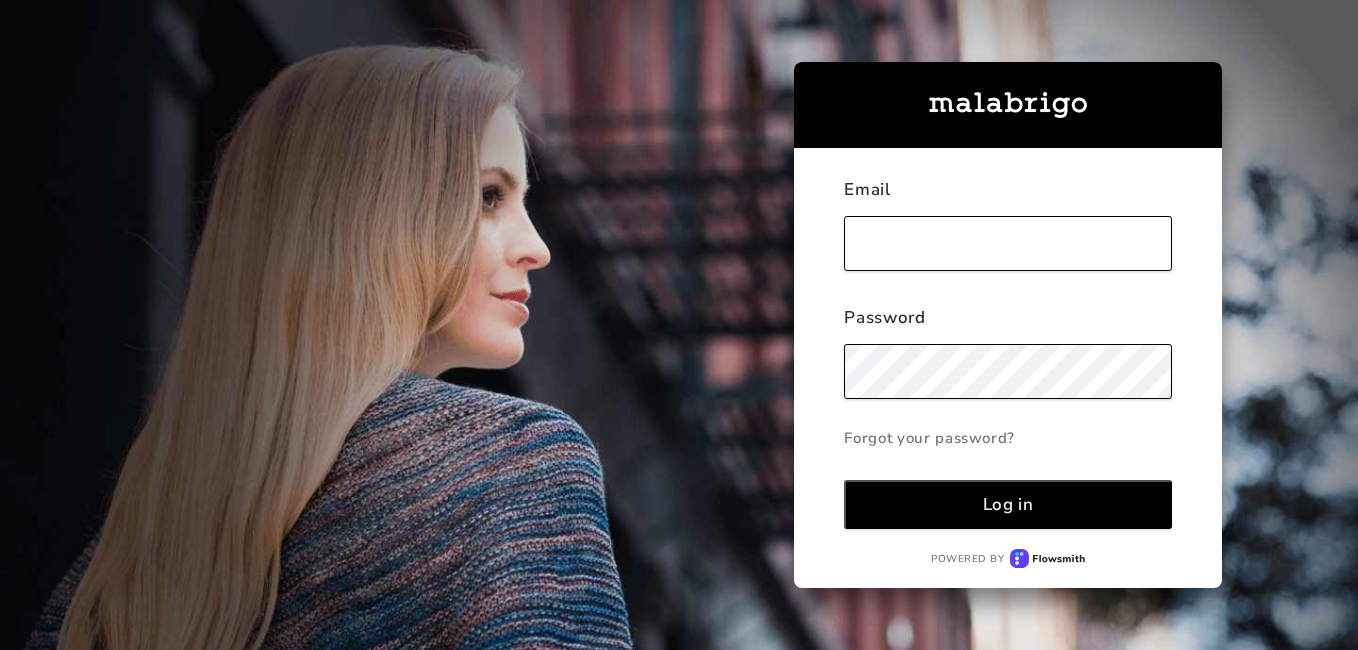 click at bounding box center (1008, 243) 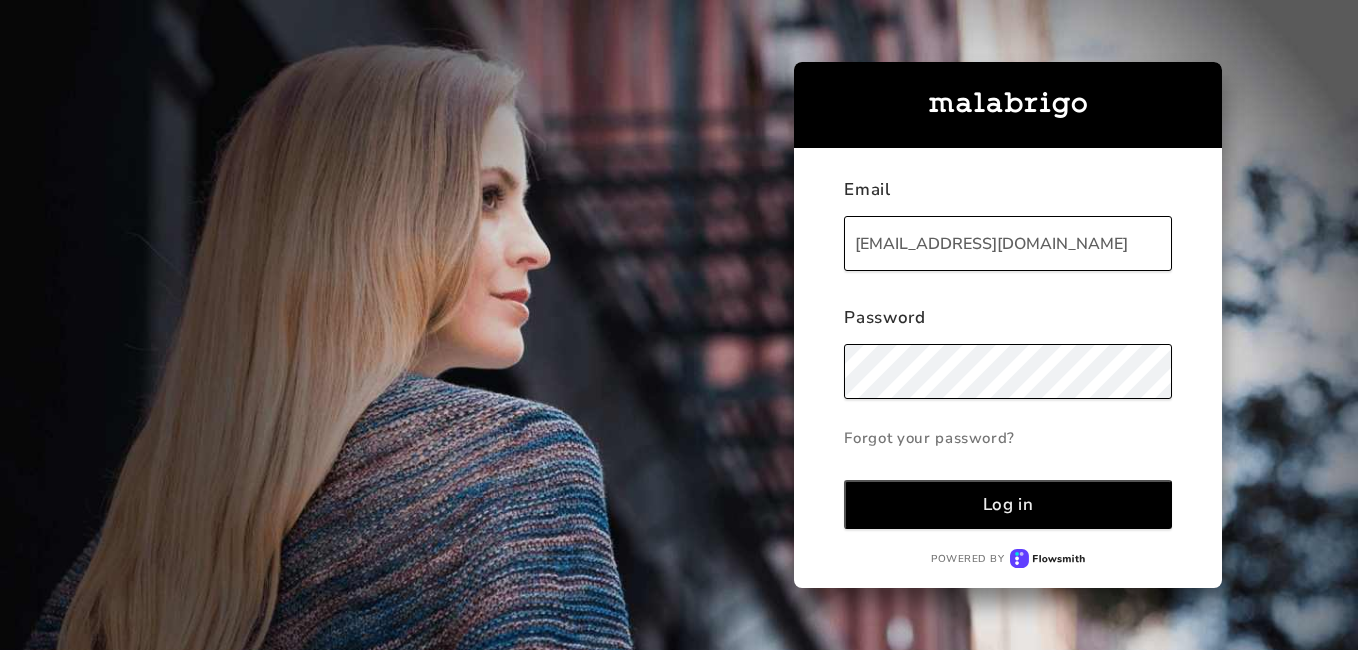 click on "Log in" at bounding box center [1008, 504] 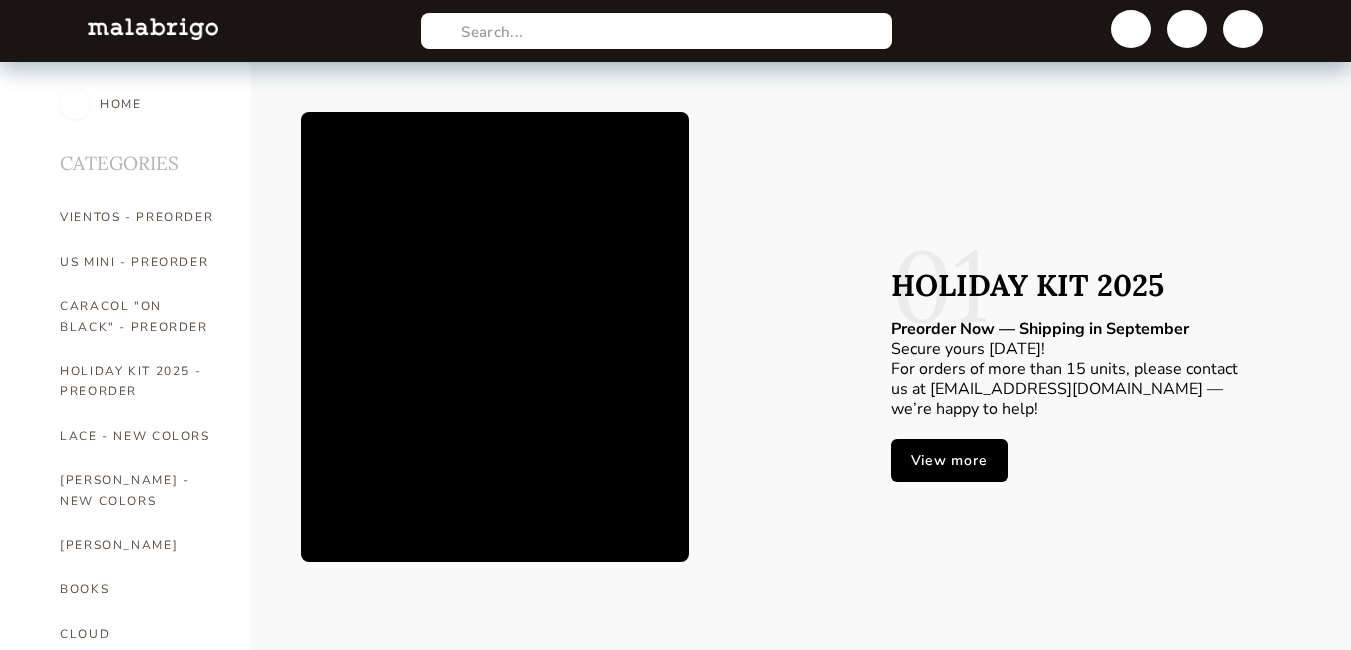 scroll, scrollTop: 100, scrollLeft: 0, axis: vertical 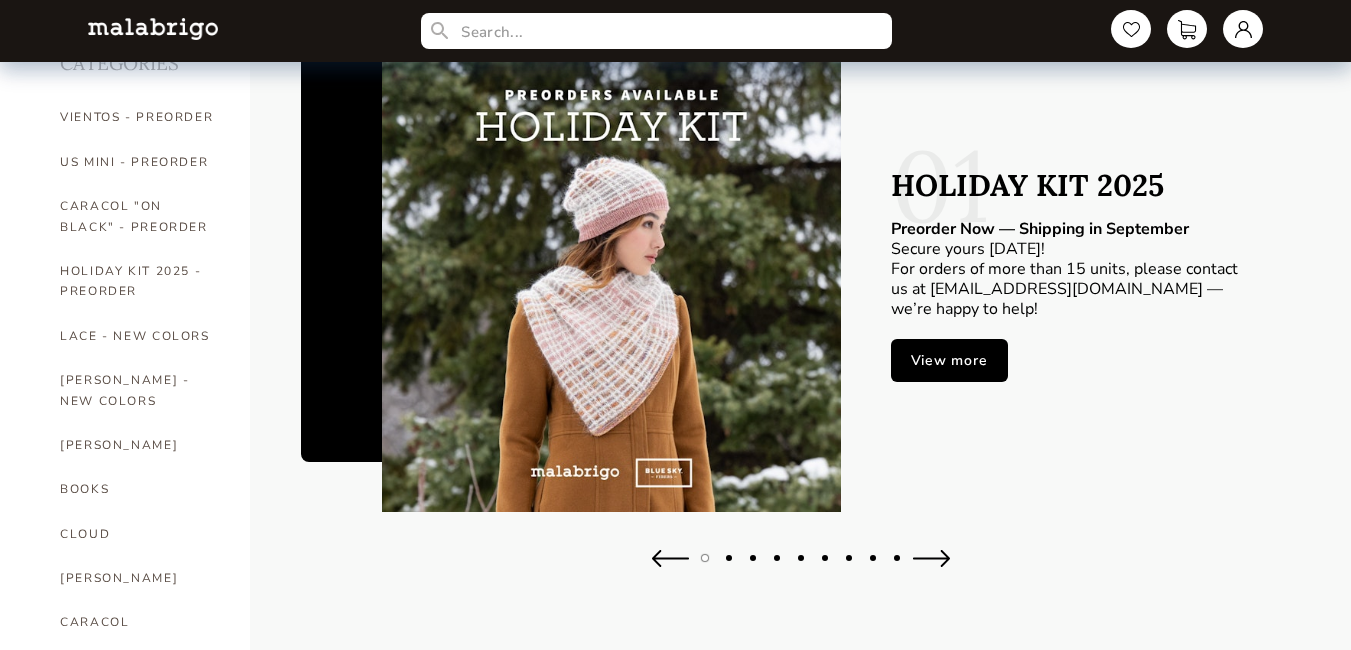 click at bounding box center (931, 558) 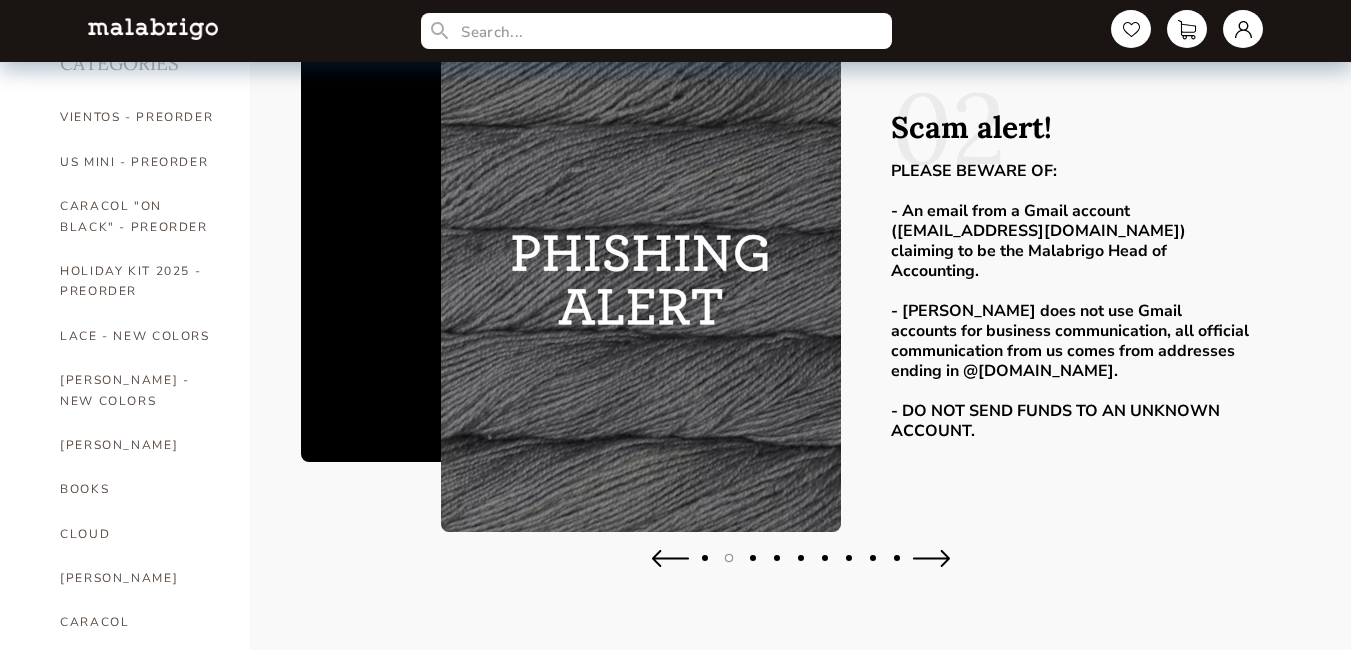 click at bounding box center (931, 558) 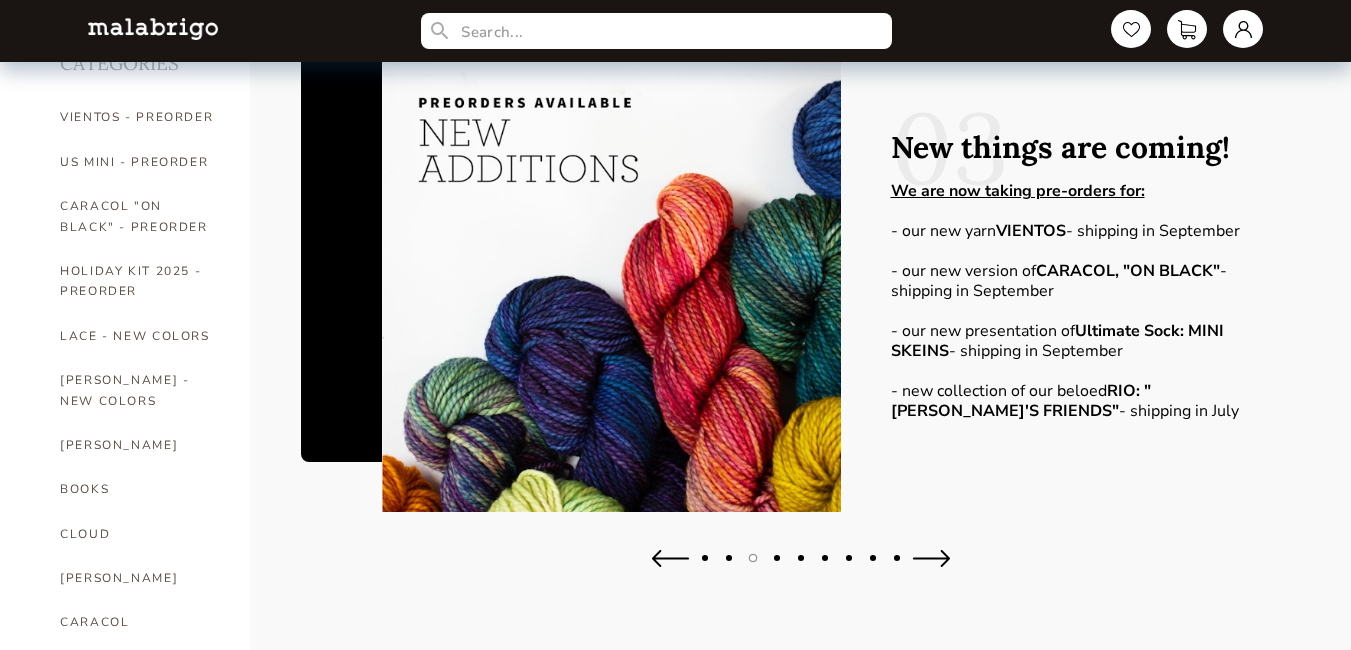 click at bounding box center (931, 558) 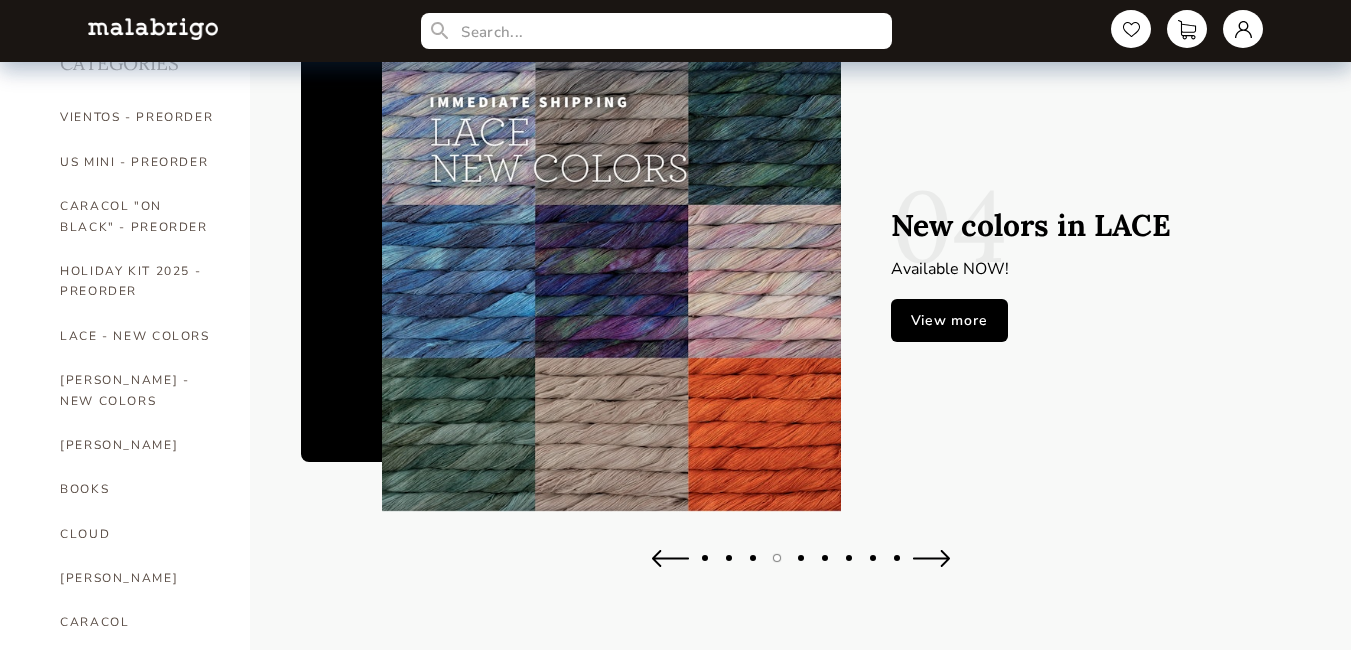 click at bounding box center [931, 558] 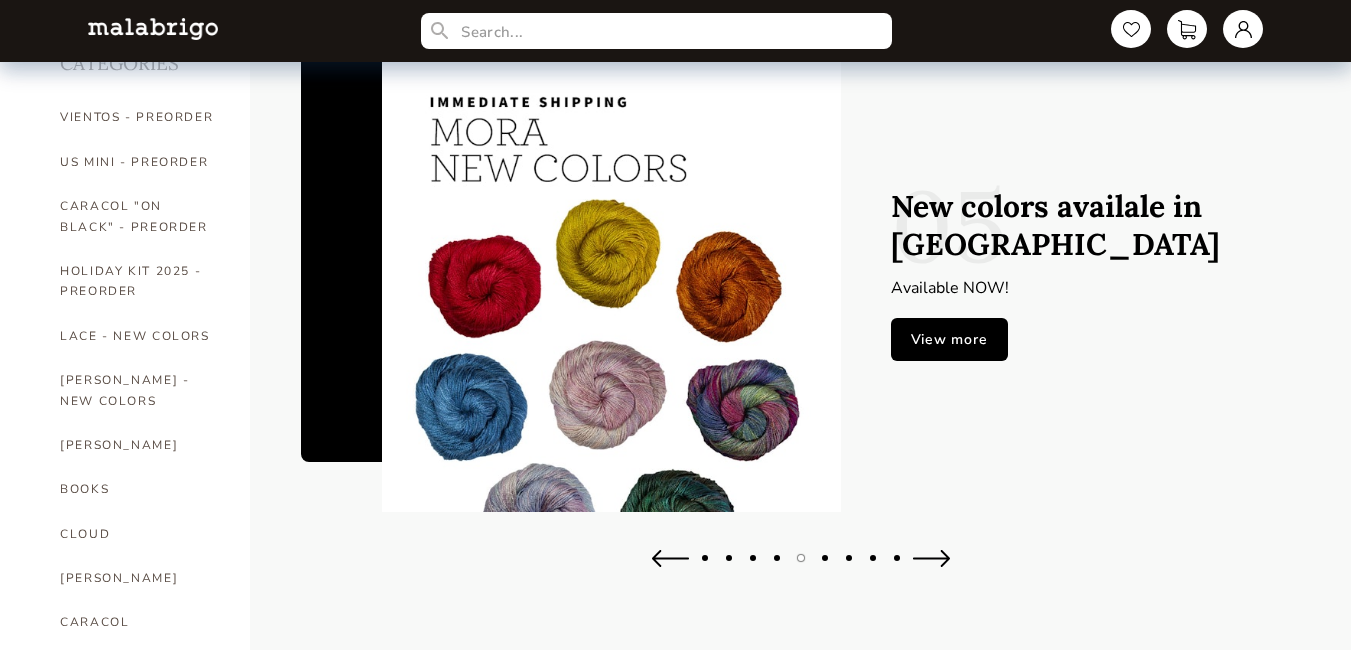 click at bounding box center [931, 558] 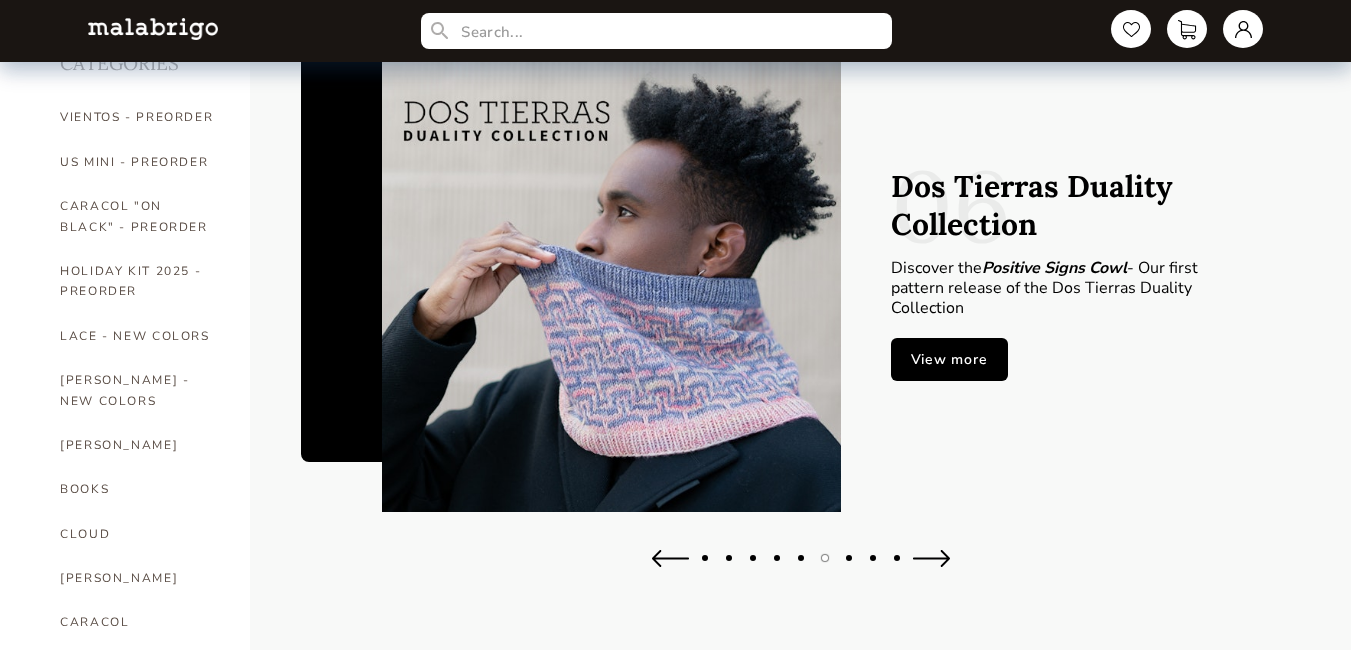 click at bounding box center [931, 558] 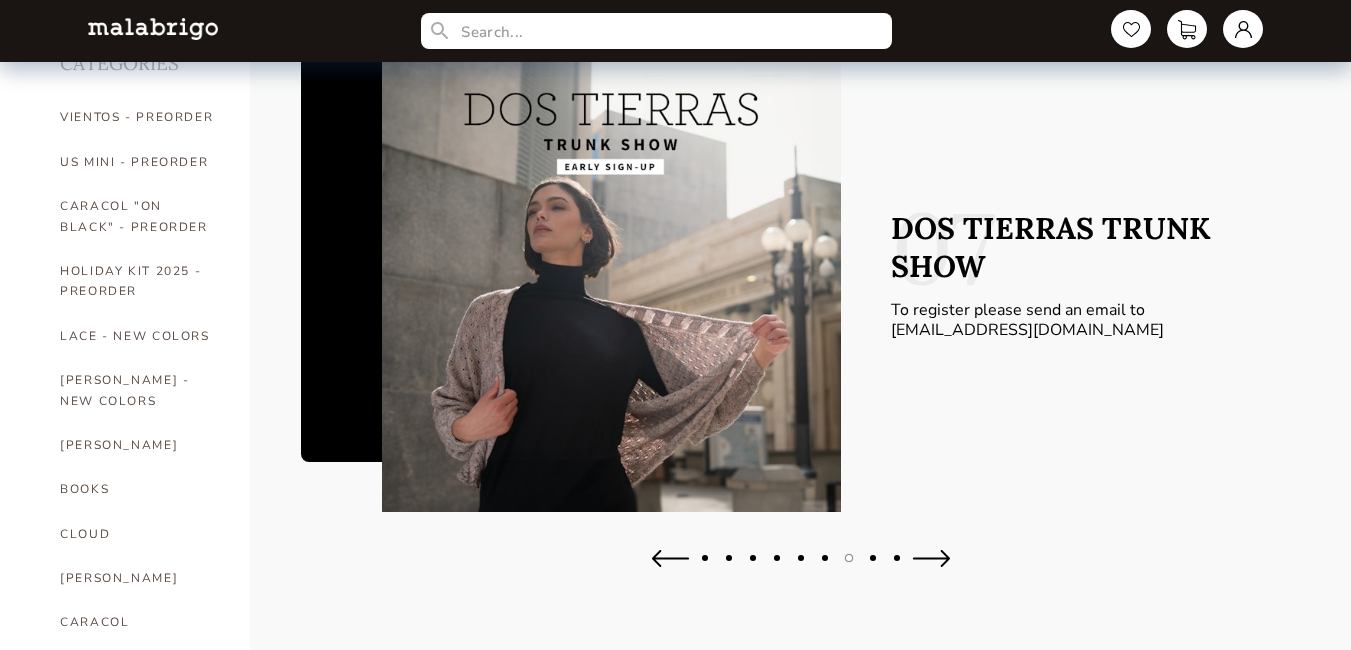 click at bounding box center (931, 558) 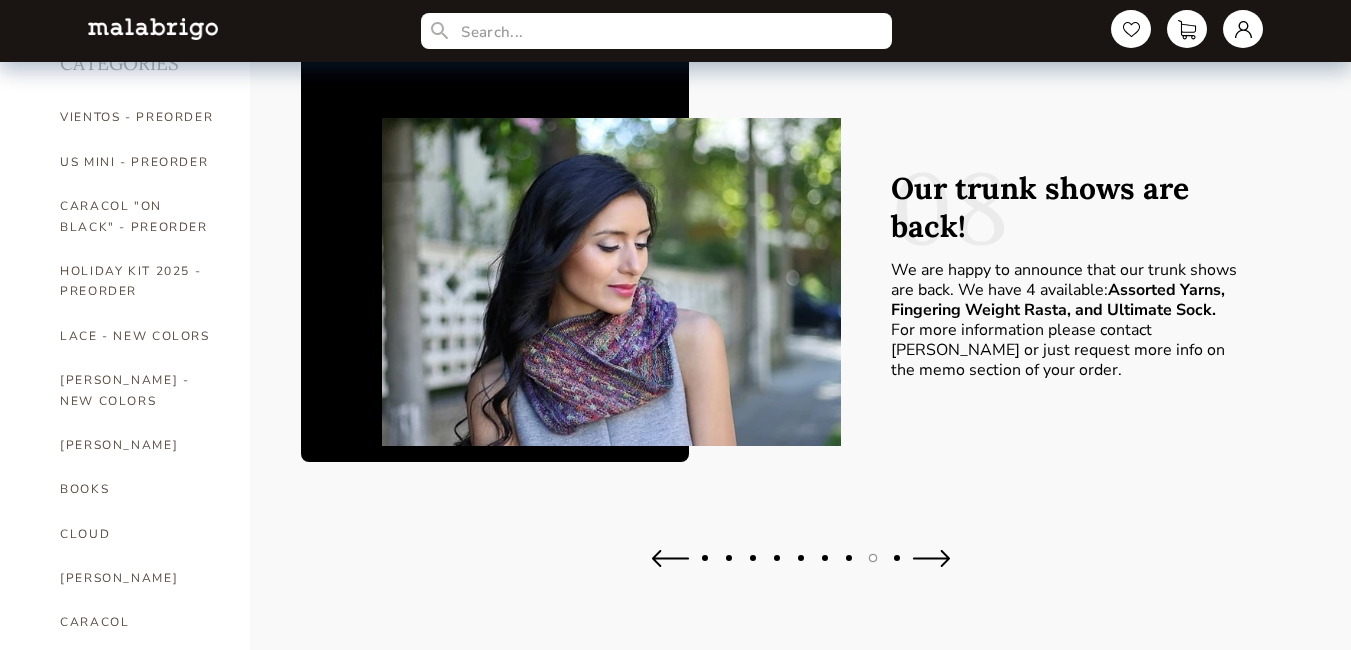 click at bounding box center (931, 558) 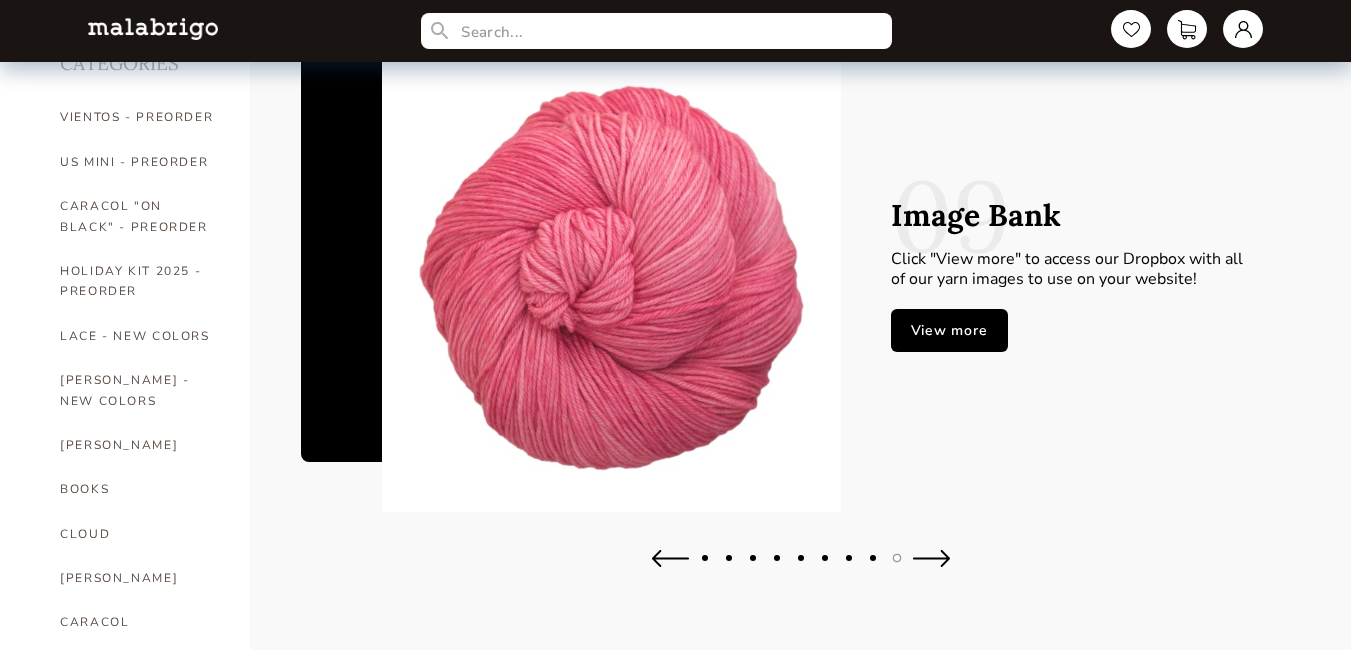 click at bounding box center (931, 558) 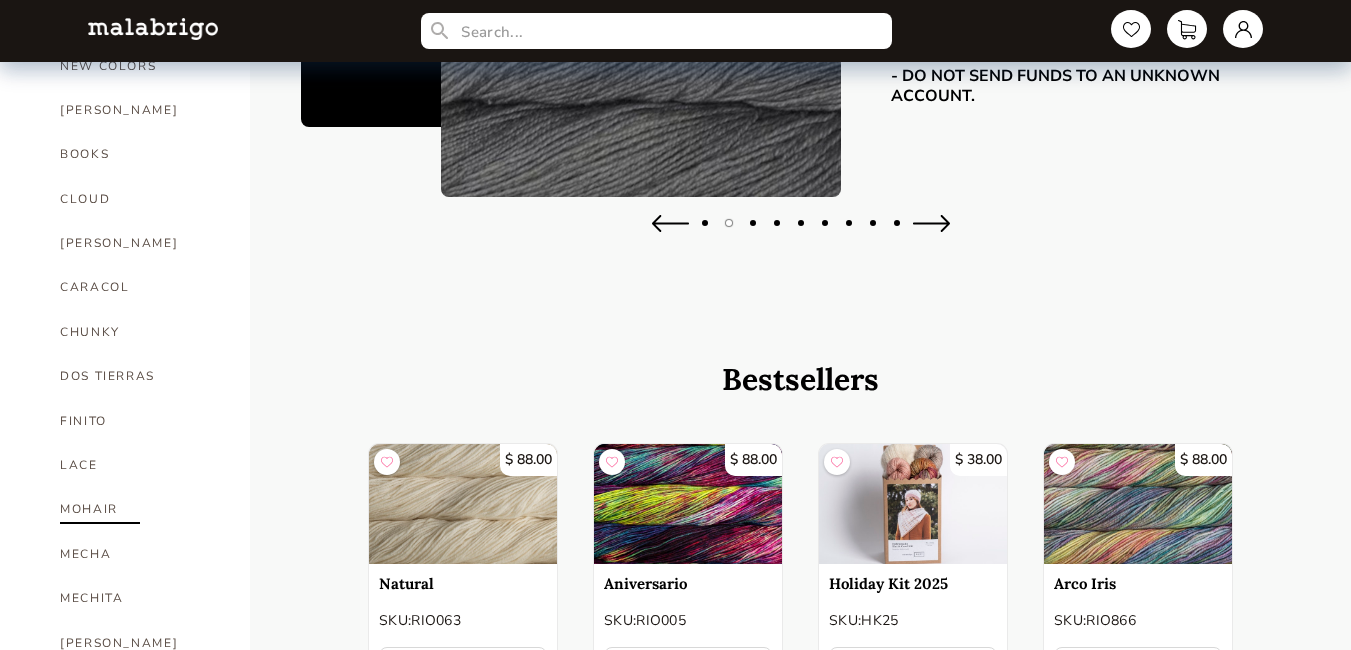 scroll, scrollTop: 400, scrollLeft: 0, axis: vertical 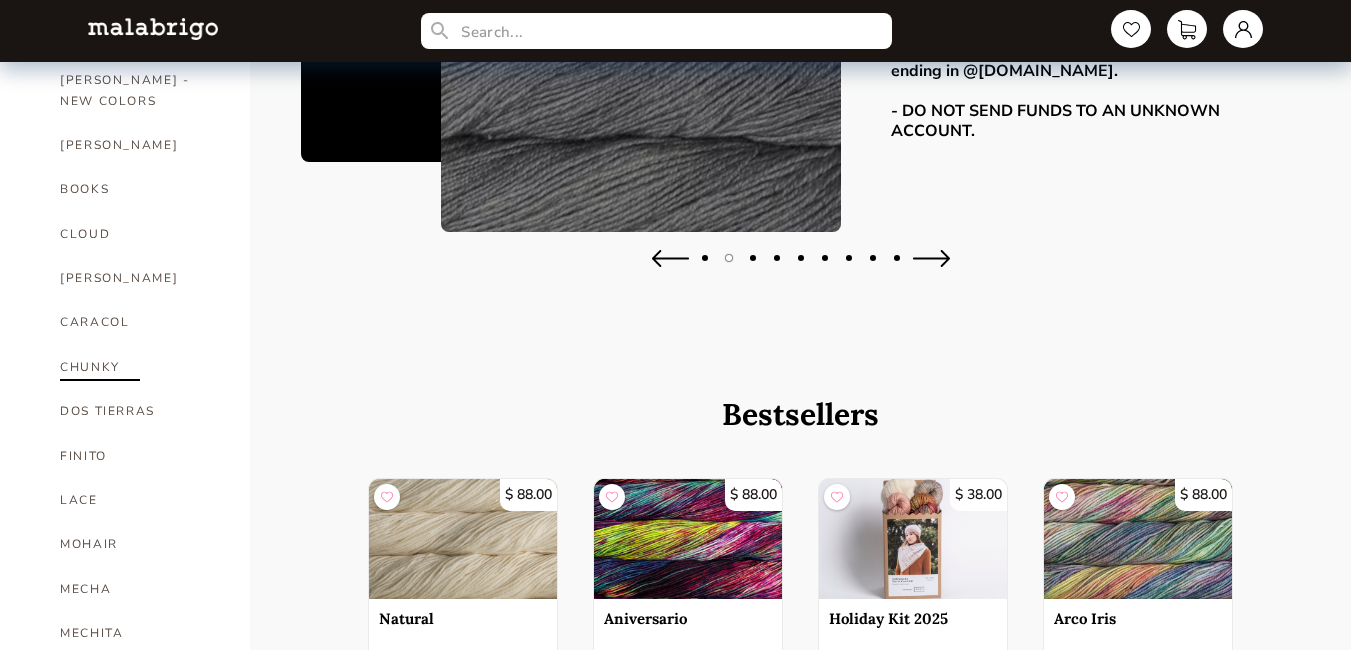 click on "CHUNKY" at bounding box center [140, 367] 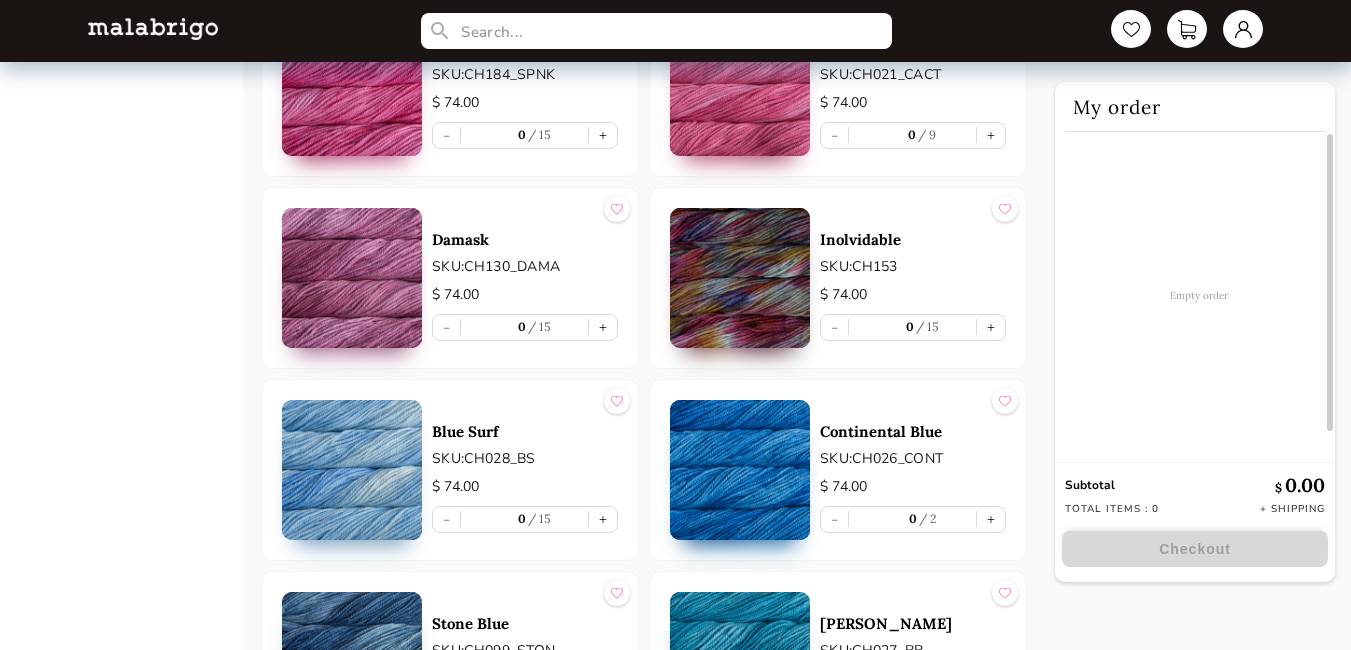 scroll, scrollTop: 2400, scrollLeft: 0, axis: vertical 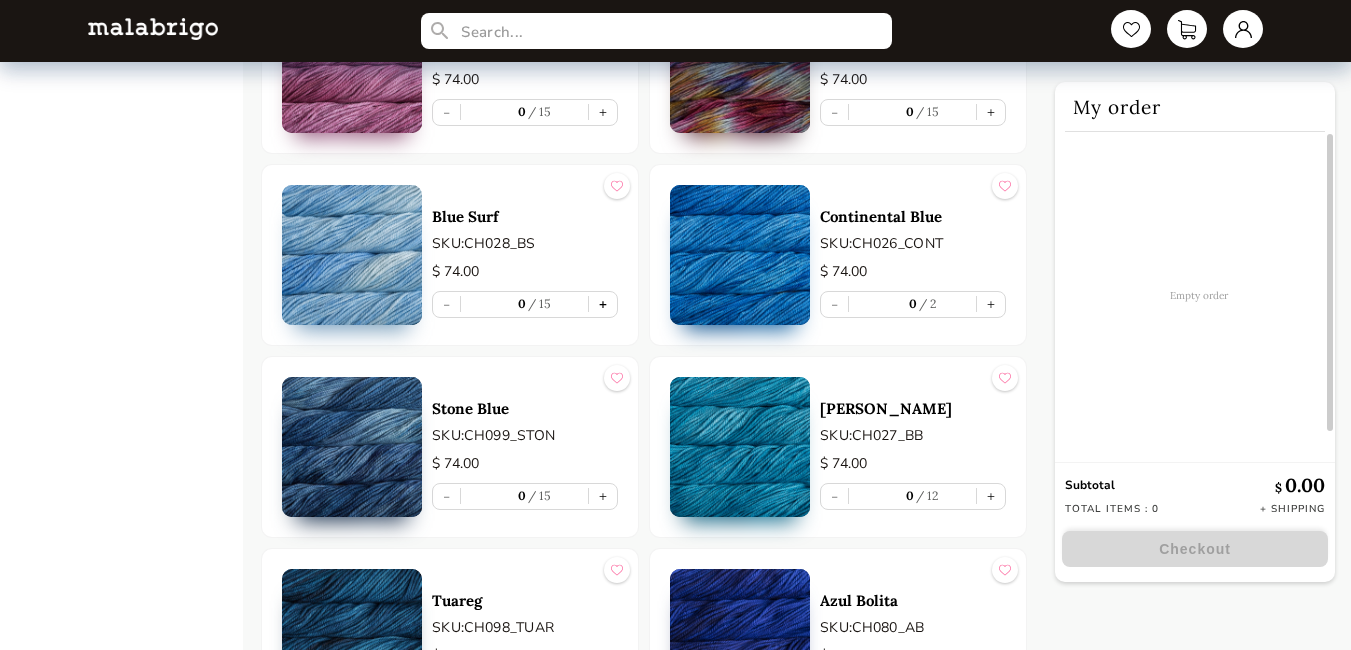 click on "+" at bounding box center (603, 304) 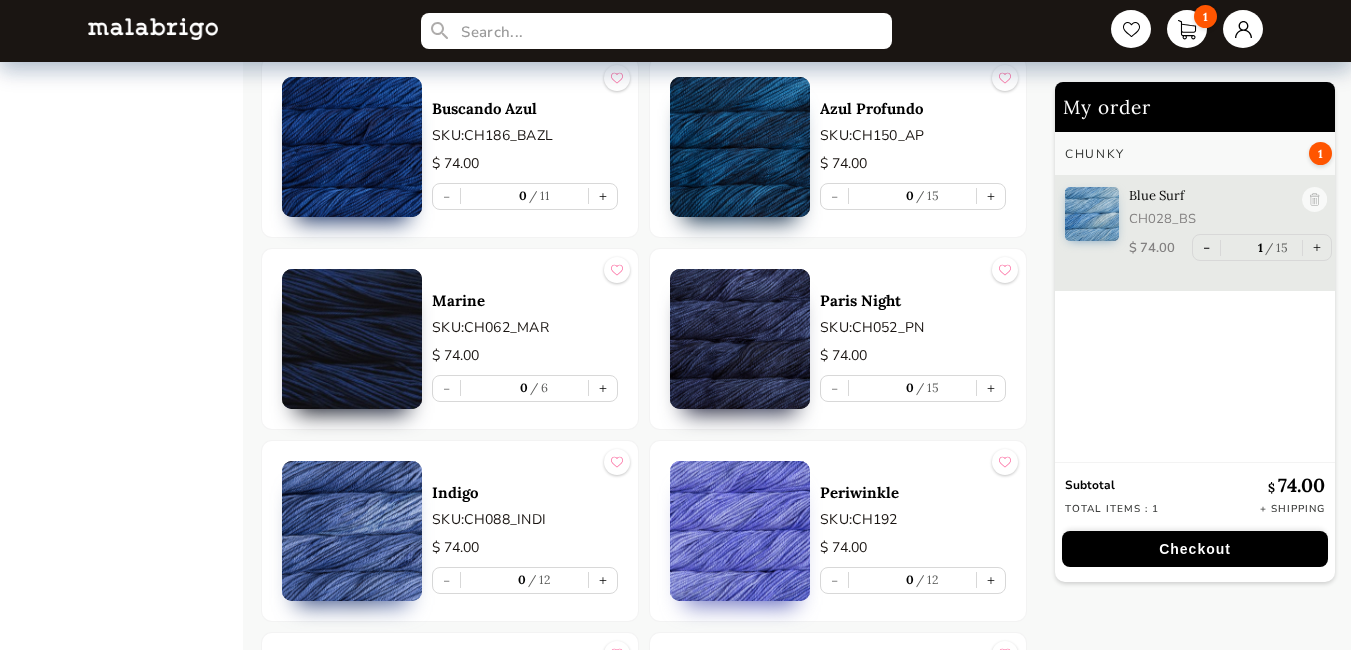 scroll, scrollTop: 3100, scrollLeft: 0, axis: vertical 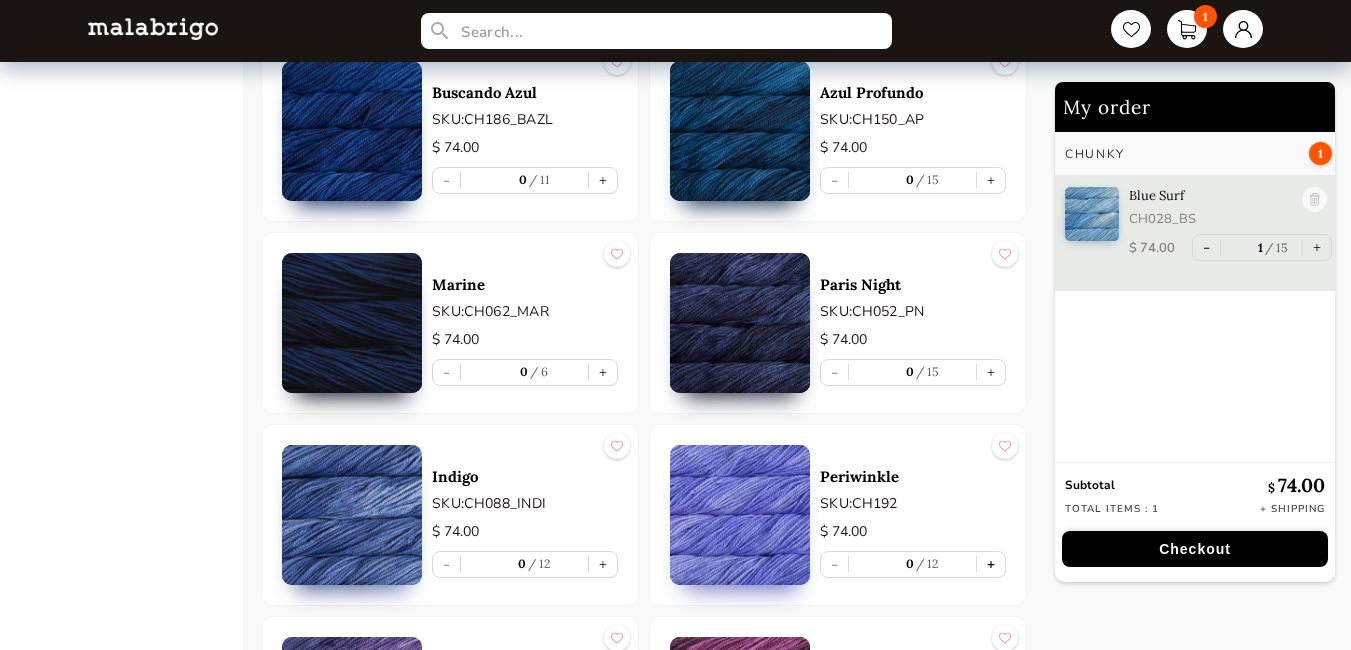 click on "+" at bounding box center (991, 564) 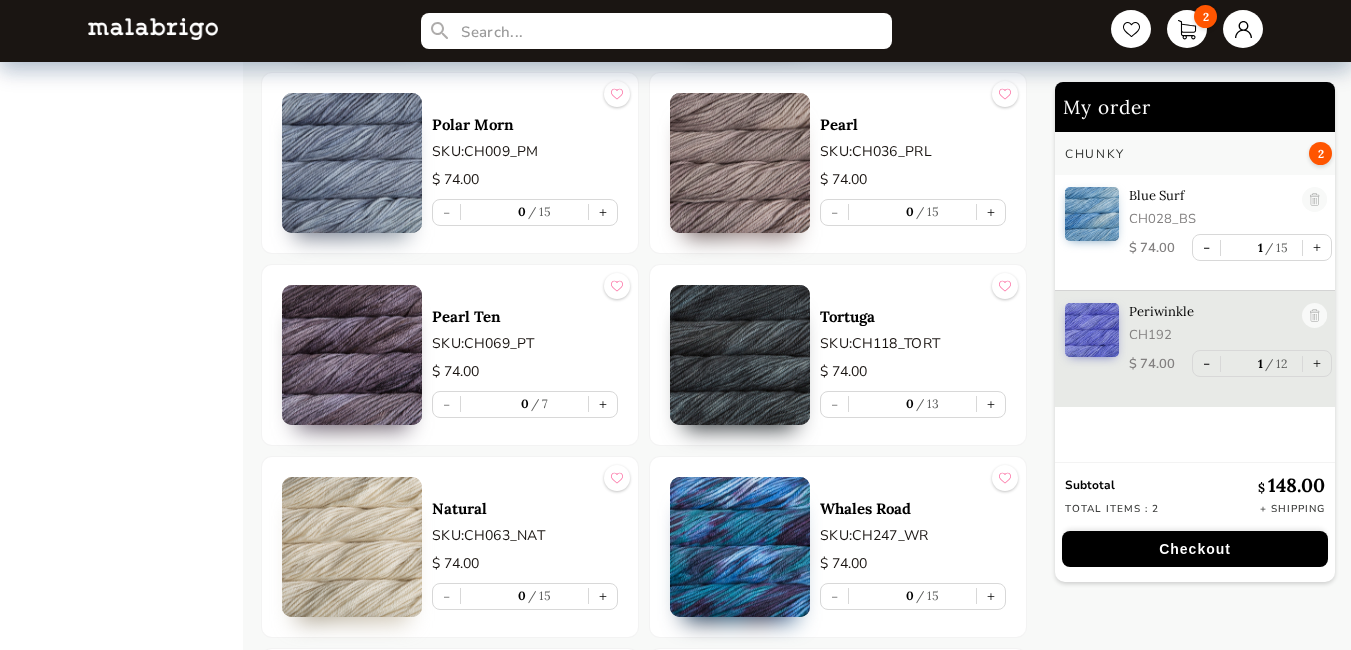 scroll, scrollTop: 5600, scrollLeft: 0, axis: vertical 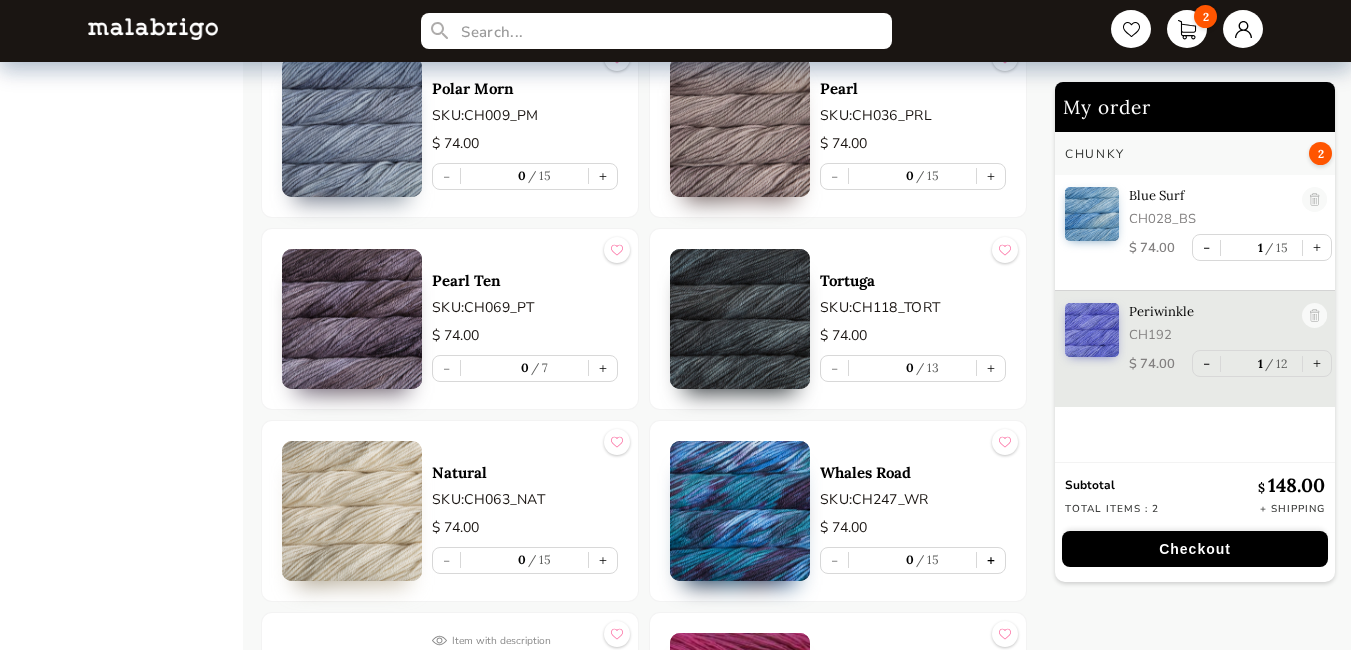 click on "+" at bounding box center (991, 560) 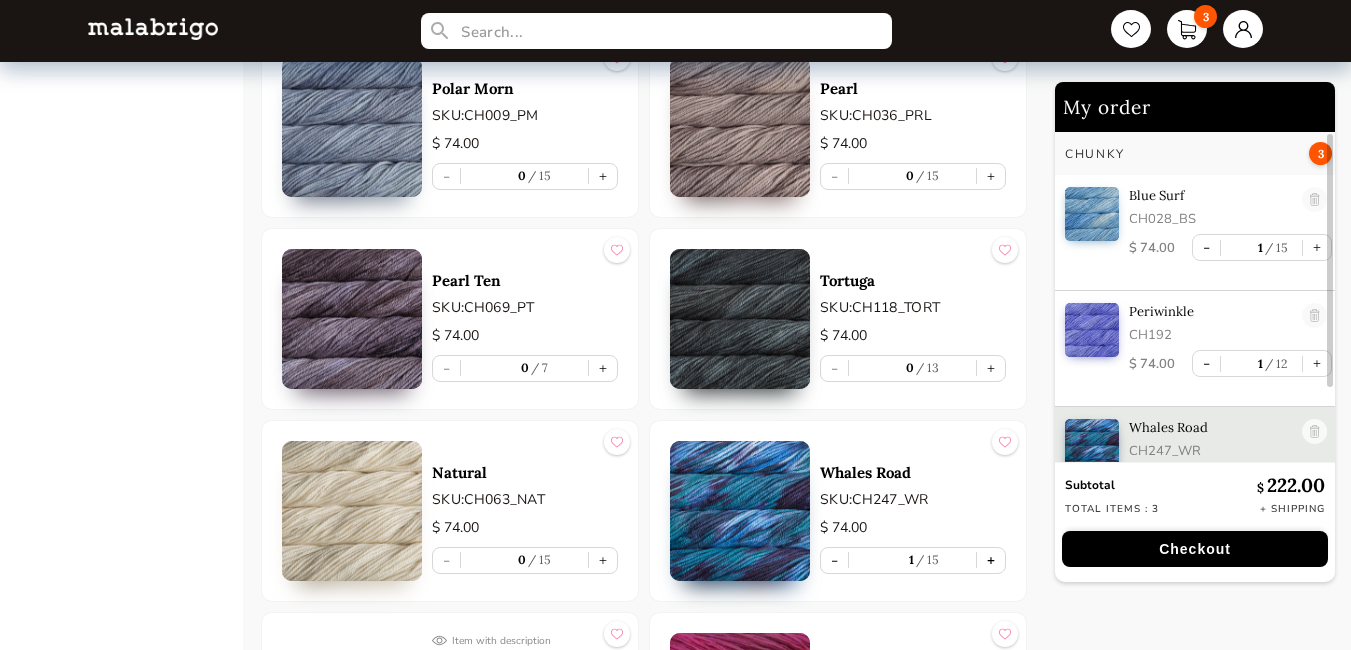 scroll, scrollTop: 37, scrollLeft: 0, axis: vertical 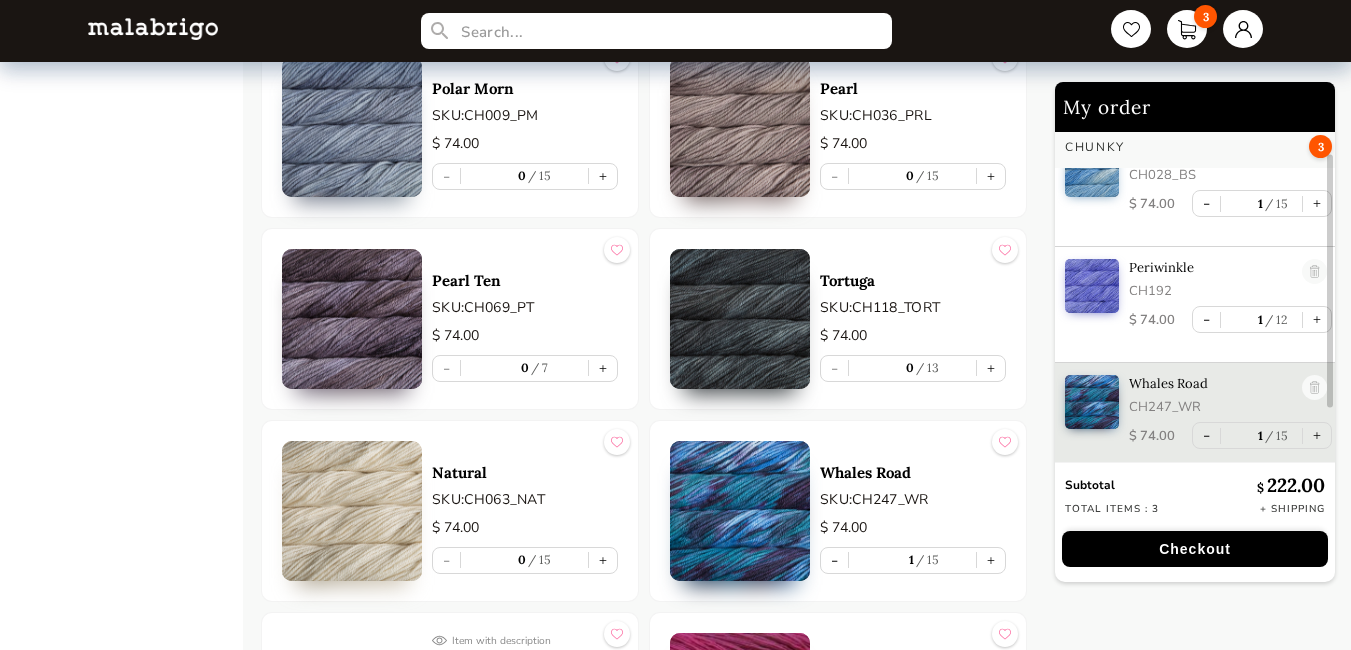click on "Checkout" at bounding box center [1195, 549] 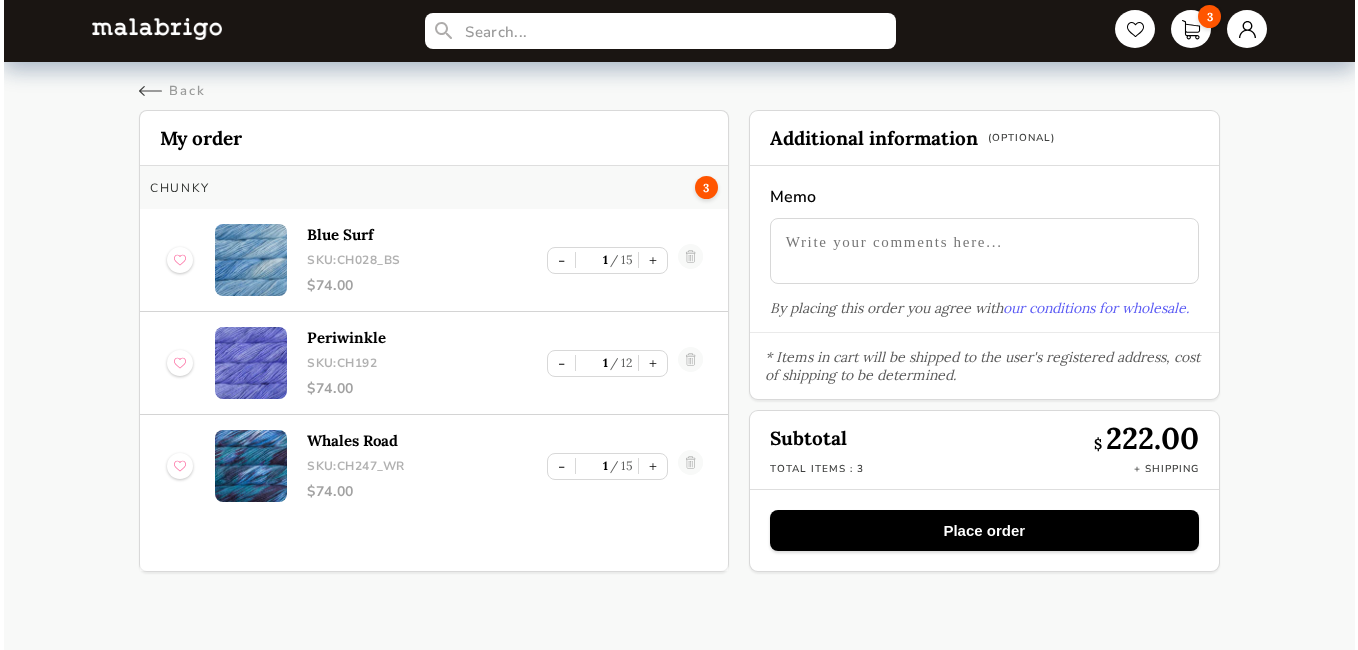 scroll, scrollTop: 0, scrollLeft: 0, axis: both 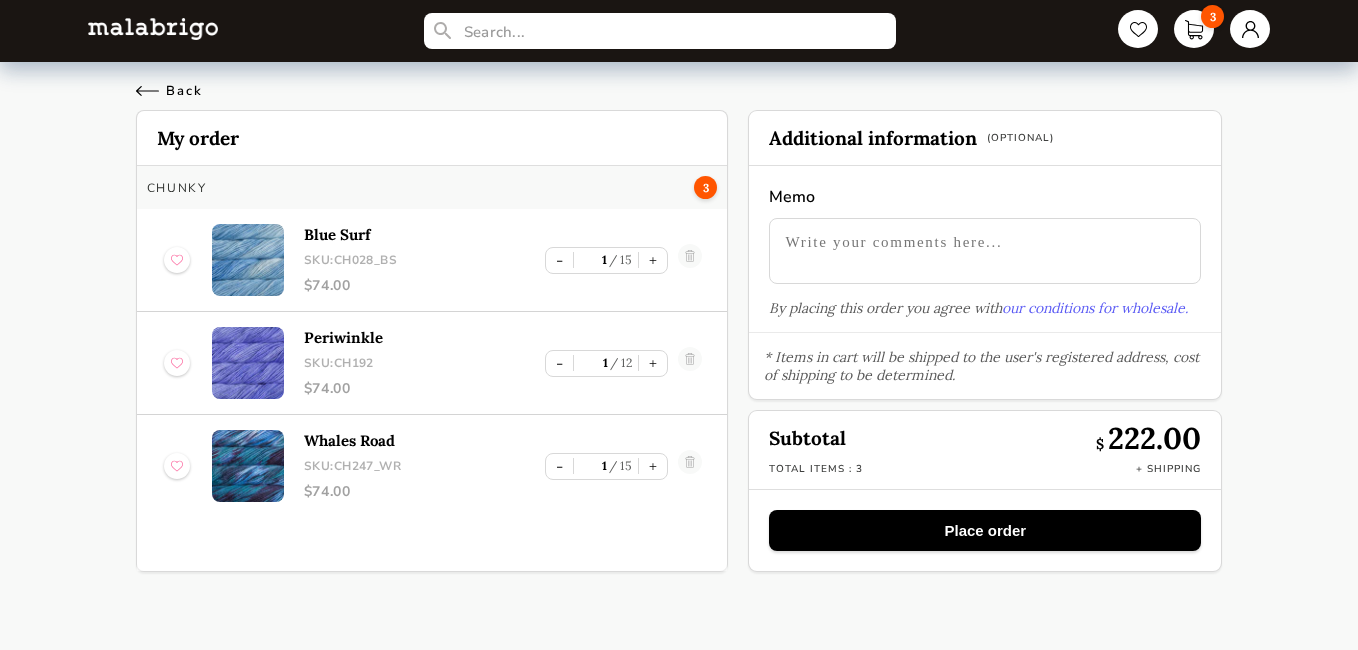 click on "Back" at bounding box center [169, 91] 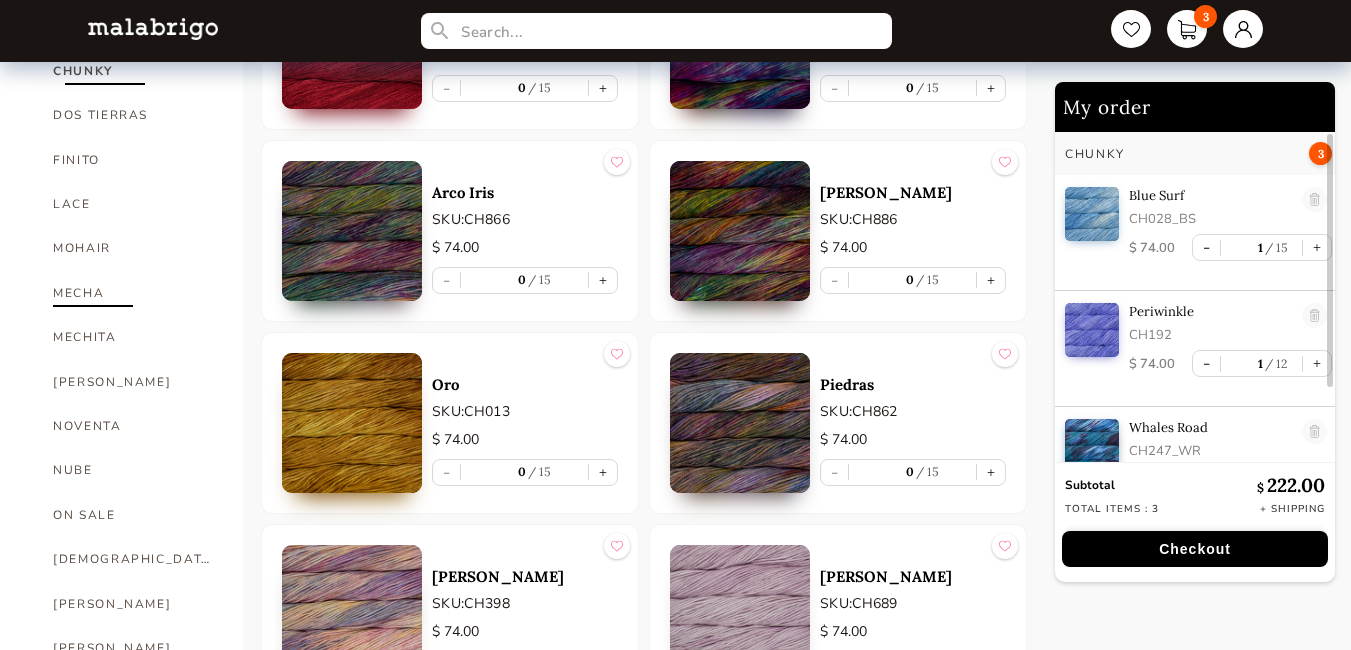 scroll, scrollTop: 400, scrollLeft: 0, axis: vertical 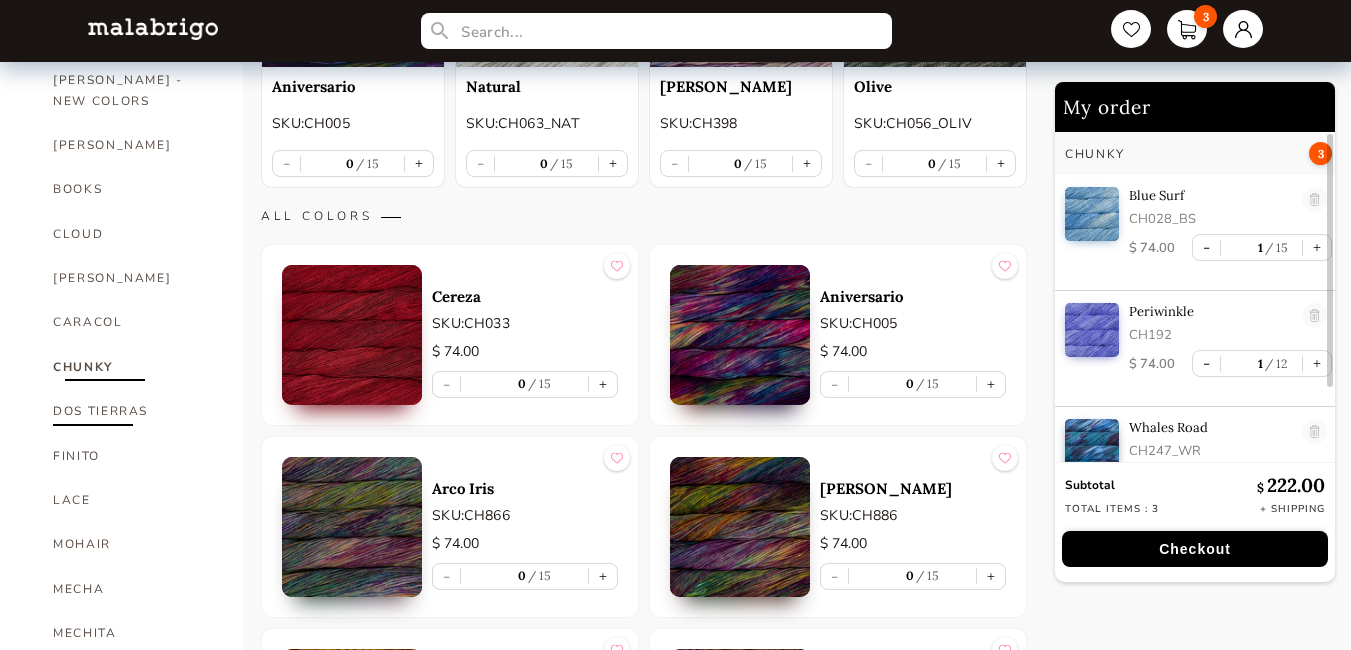 click on "DOS TIERRAS" at bounding box center (133, 411) 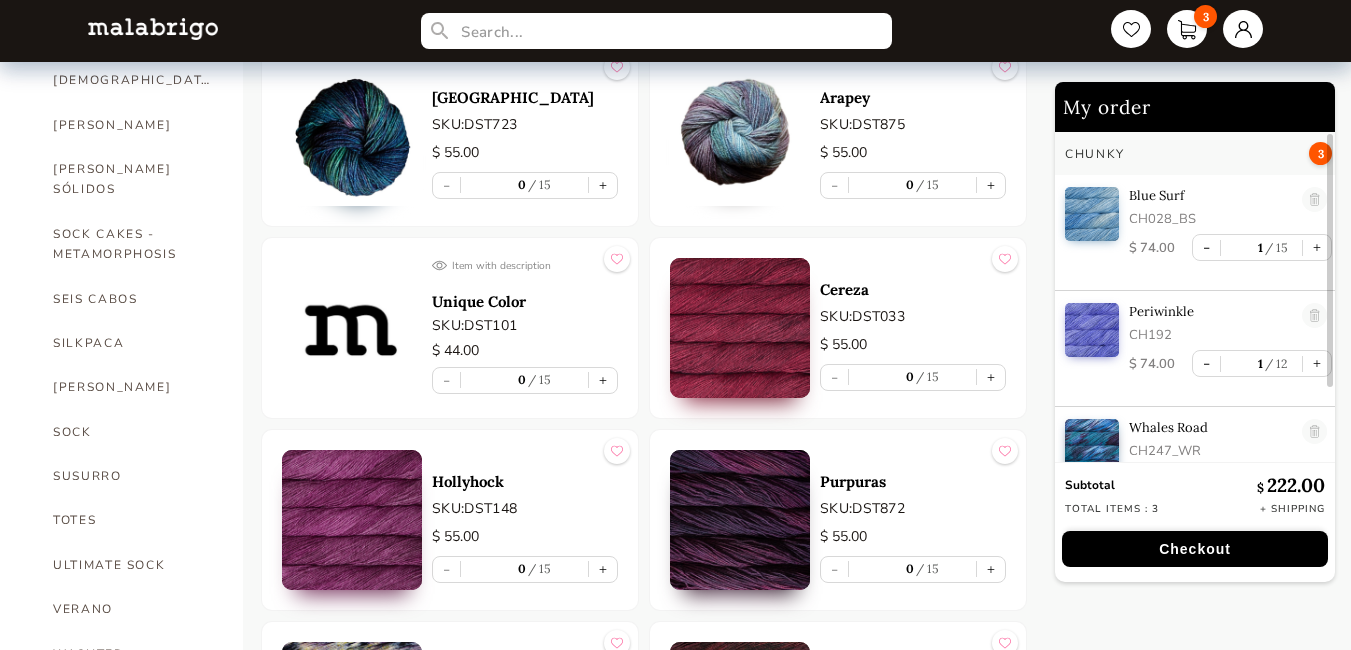 scroll, scrollTop: 1200, scrollLeft: 0, axis: vertical 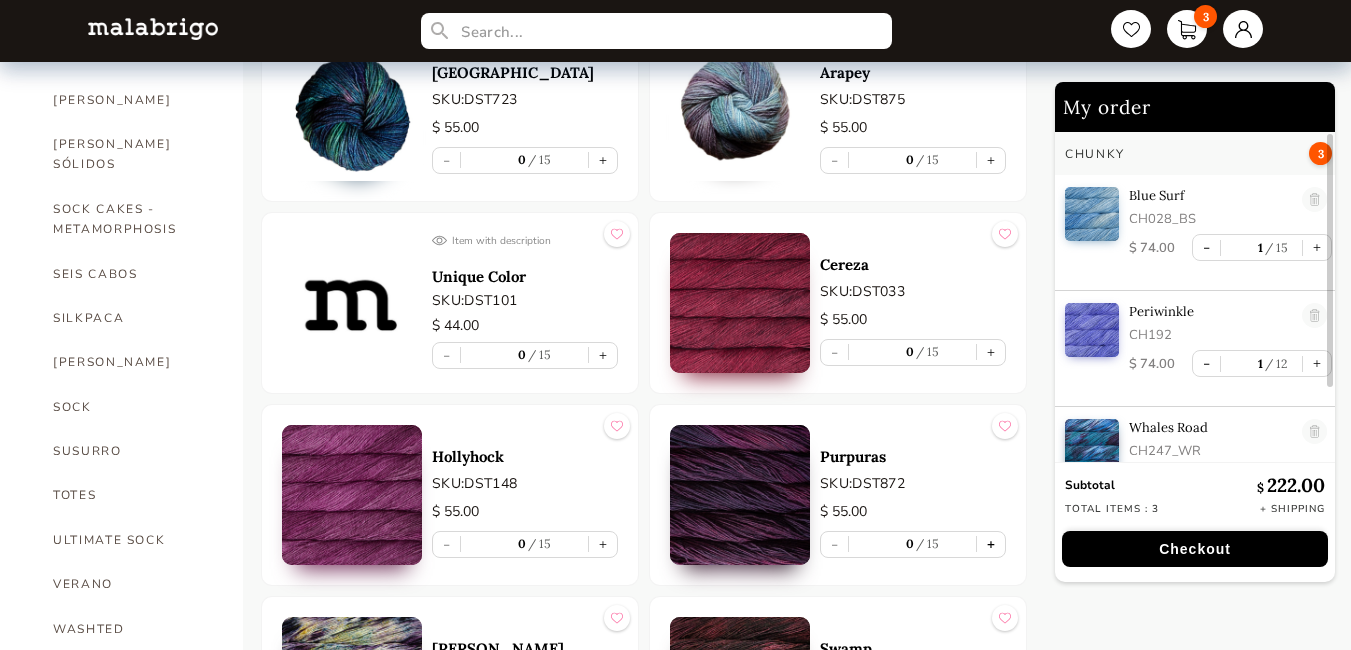 click on "+" at bounding box center [991, 544] 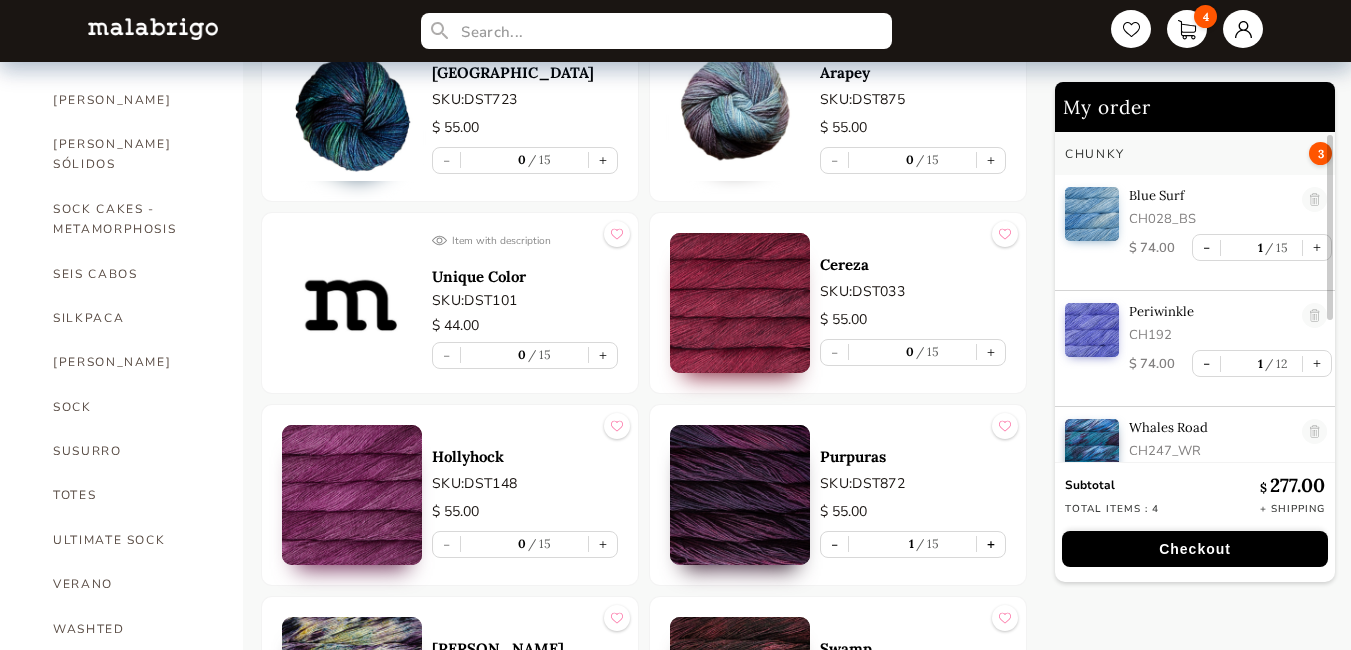 scroll, scrollTop: 196, scrollLeft: 0, axis: vertical 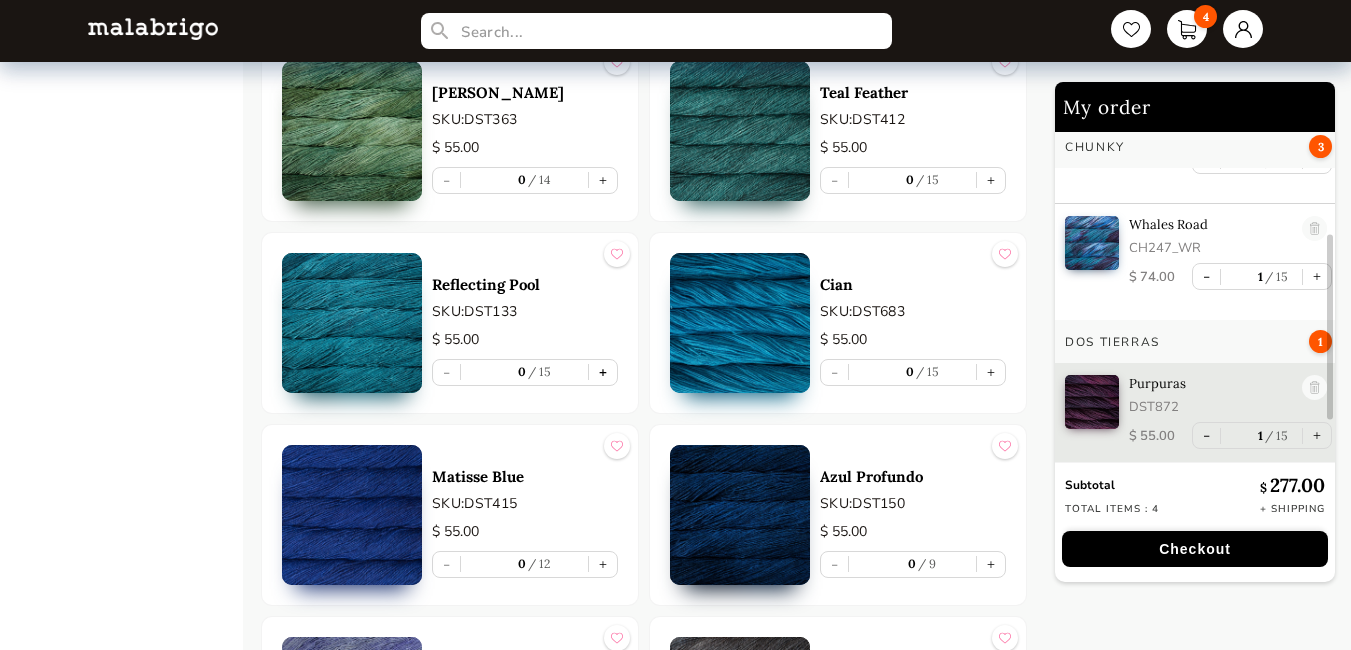click on "+" at bounding box center [603, 372] 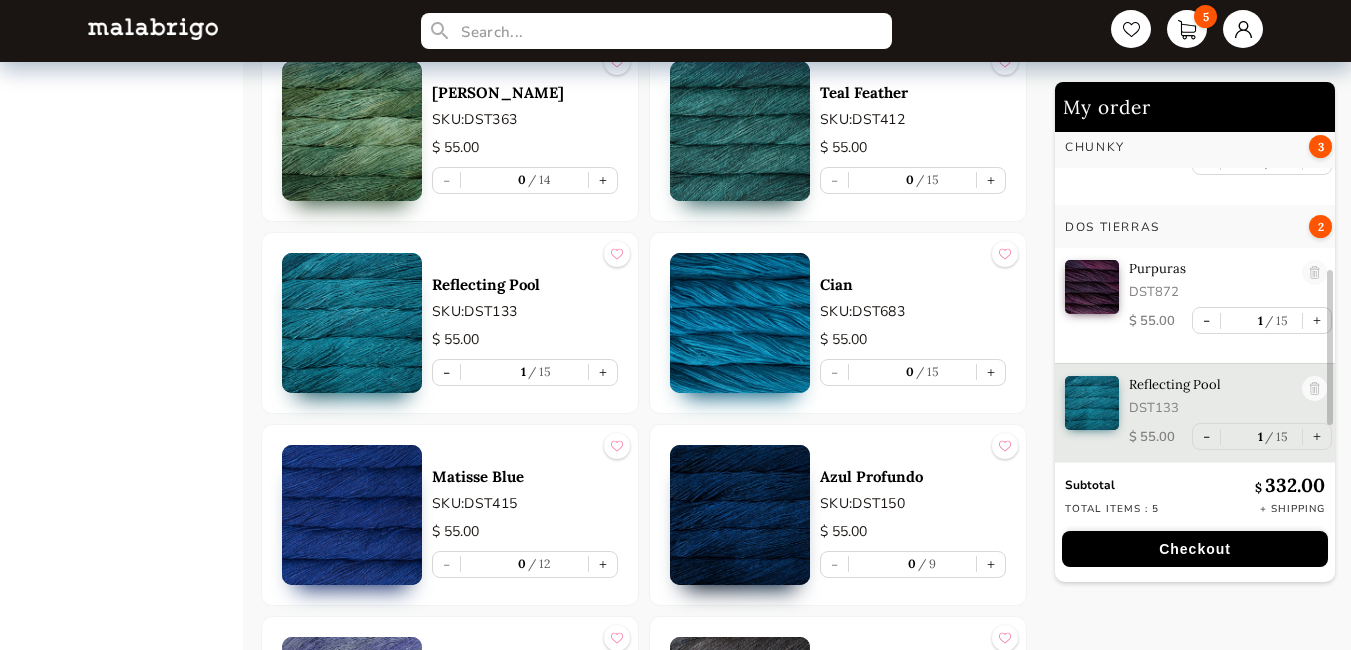 scroll, scrollTop: 312, scrollLeft: 0, axis: vertical 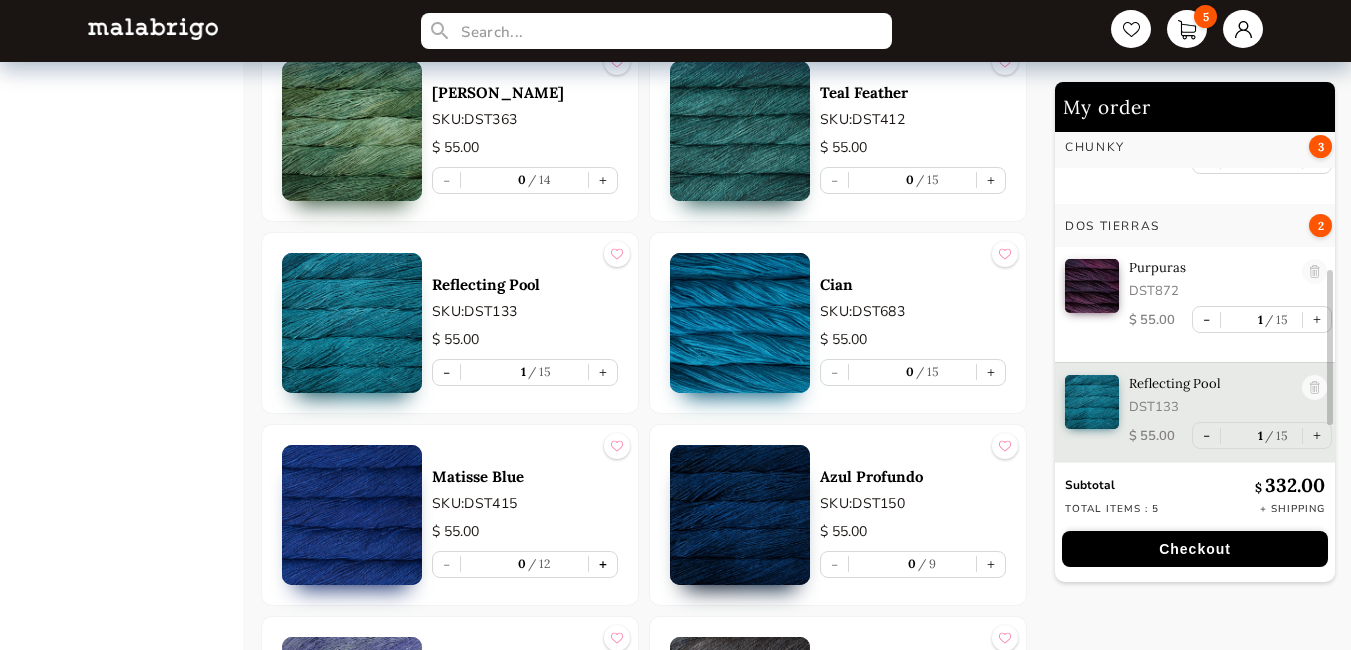 click on "+" at bounding box center [603, 564] 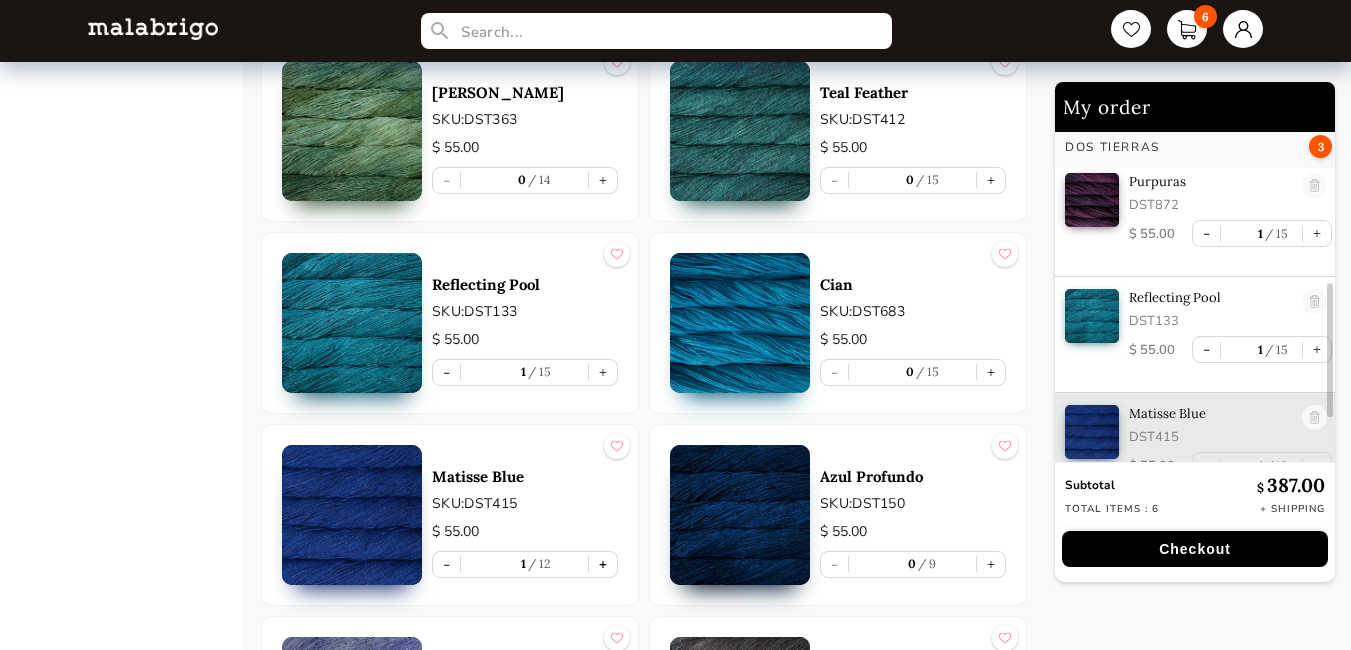 scroll, scrollTop: 428, scrollLeft: 0, axis: vertical 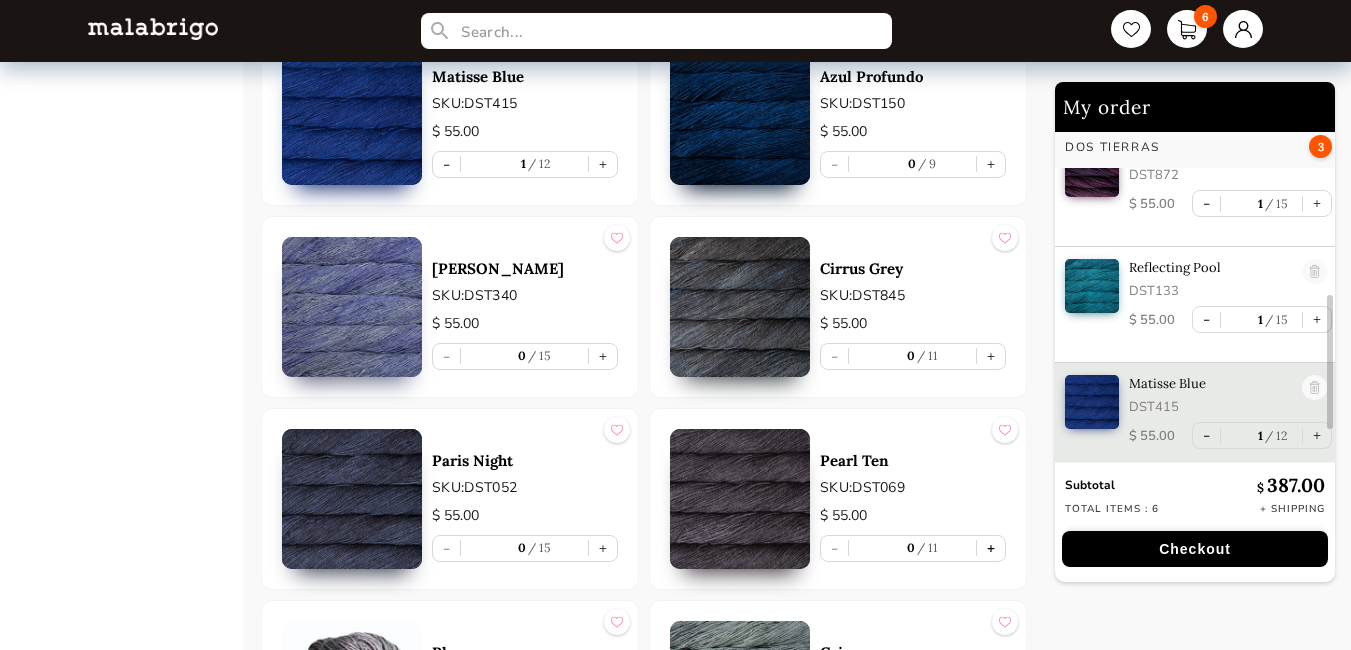 click on "+" at bounding box center (991, 548) 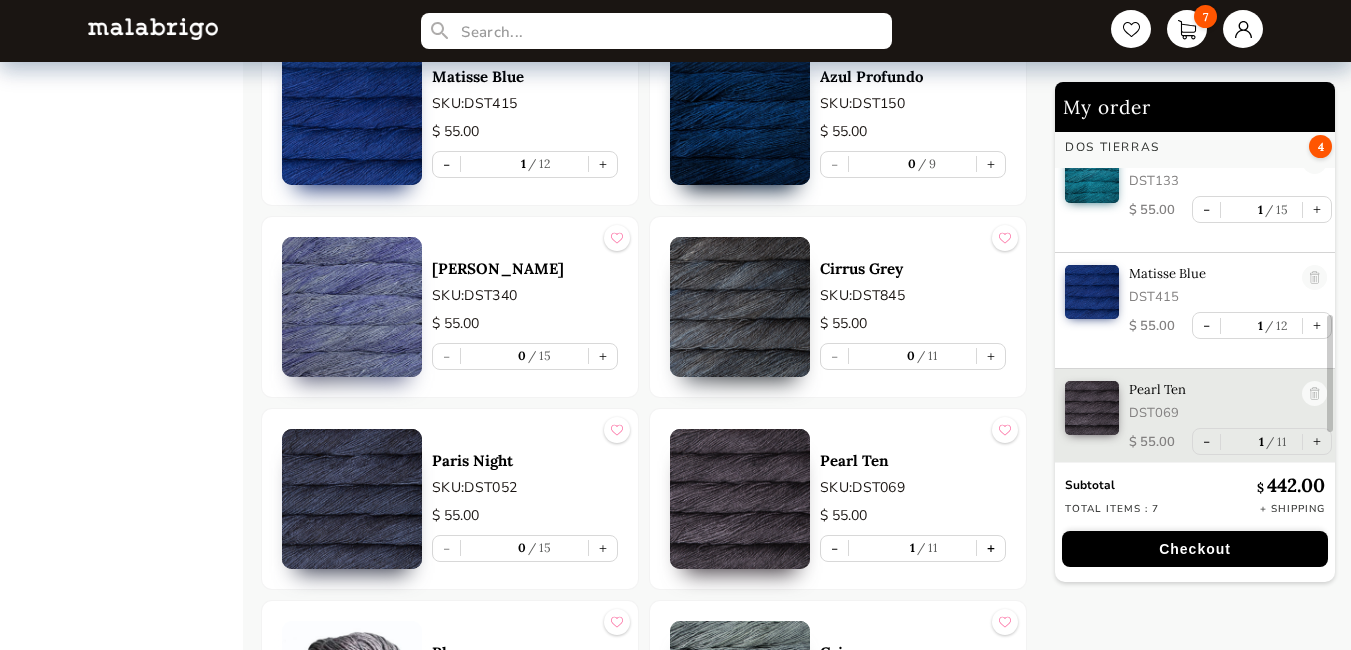 scroll, scrollTop: 544, scrollLeft: 0, axis: vertical 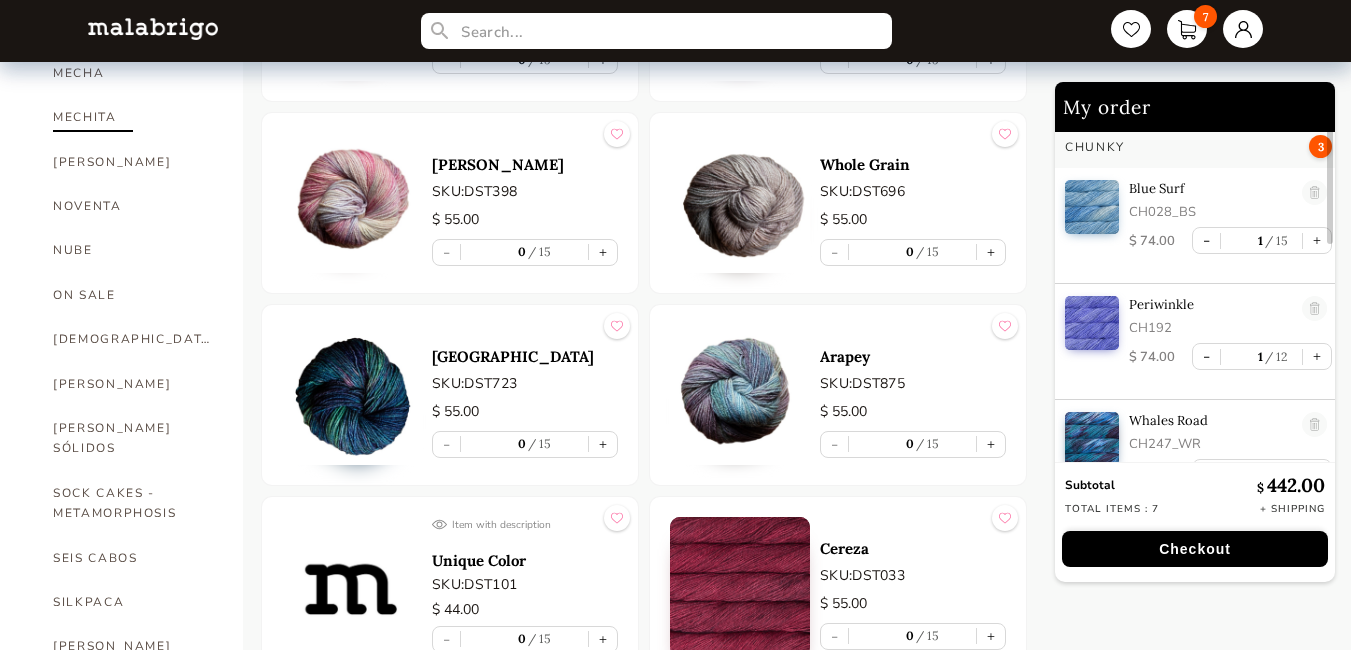 click on "MECHITA" at bounding box center (133, 117) 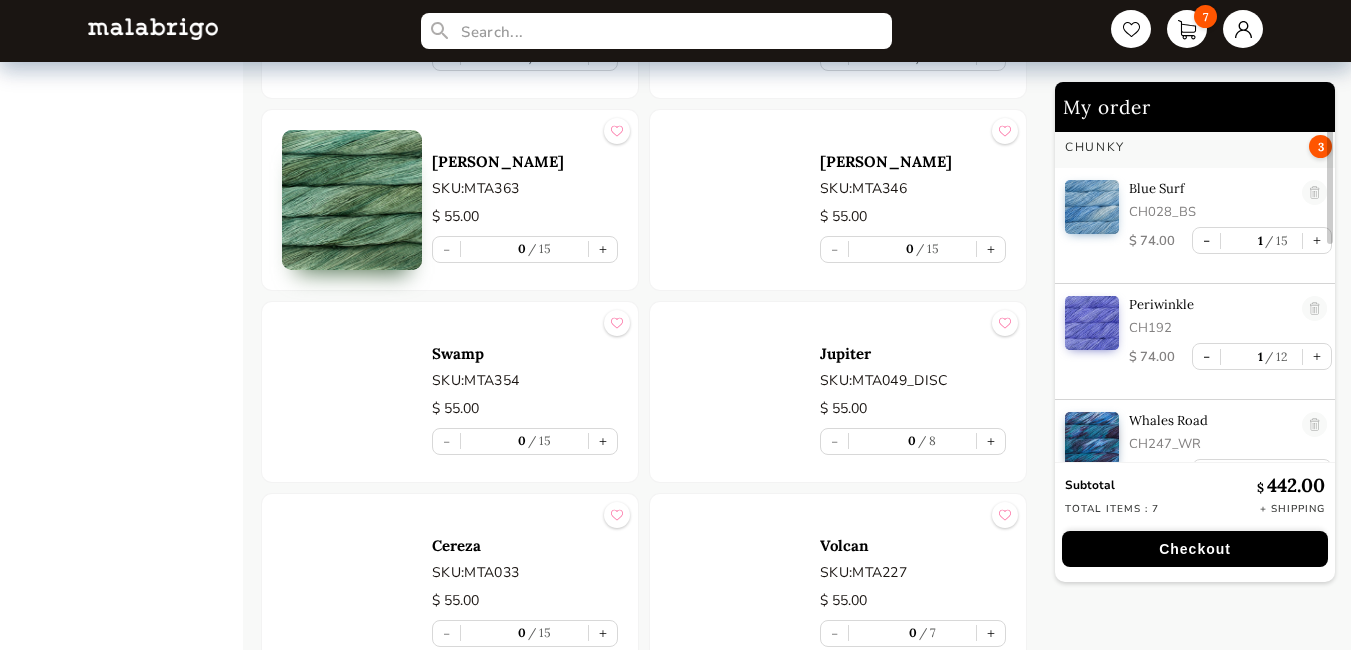 scroll, scrollTop: 3816, scrollLeft: 0, axis: vertical 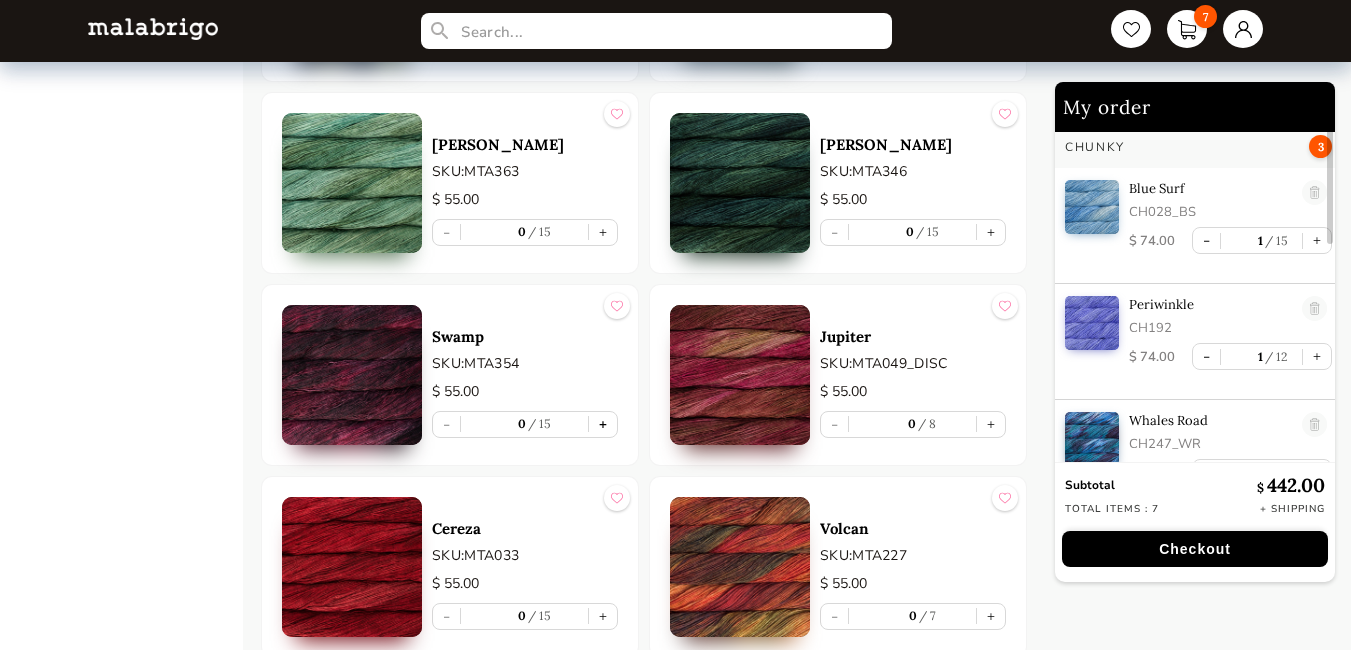 click on "+" at bounding box center [603, 424] 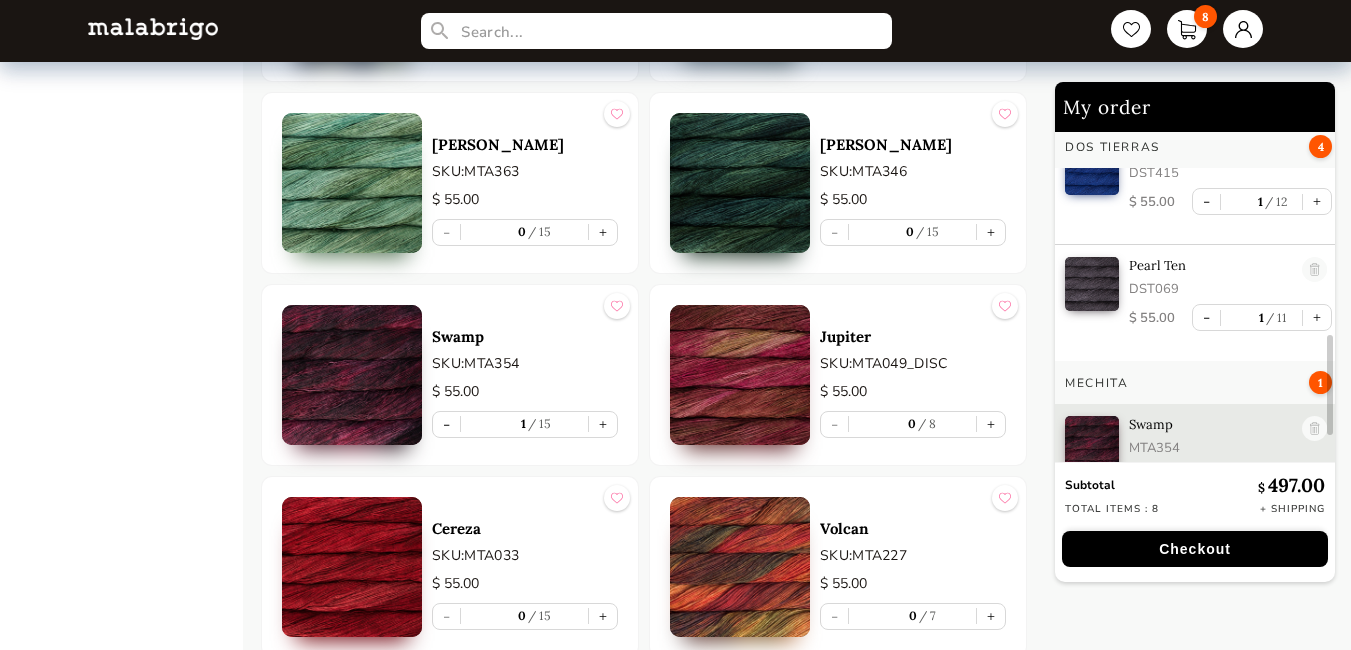 scroll, scrollTop: 703, scrollLeft: 0, axis: vertical 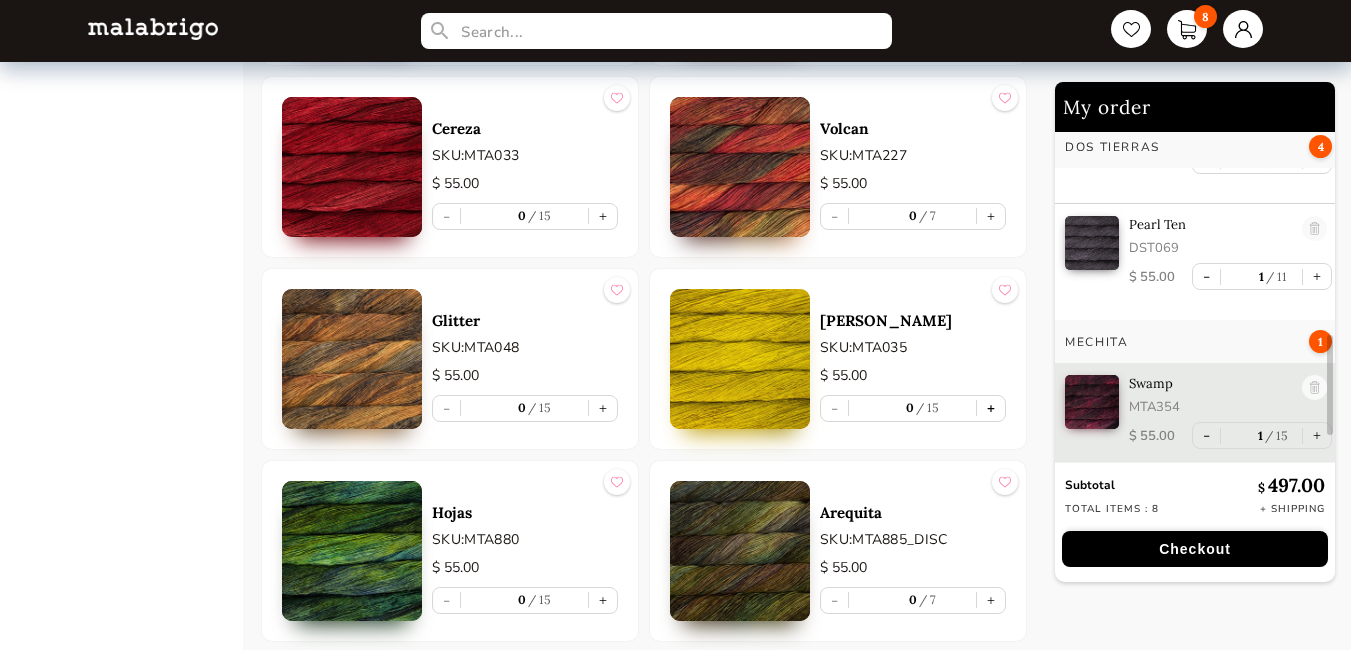 click on "+" at bounding box center (991, 408) 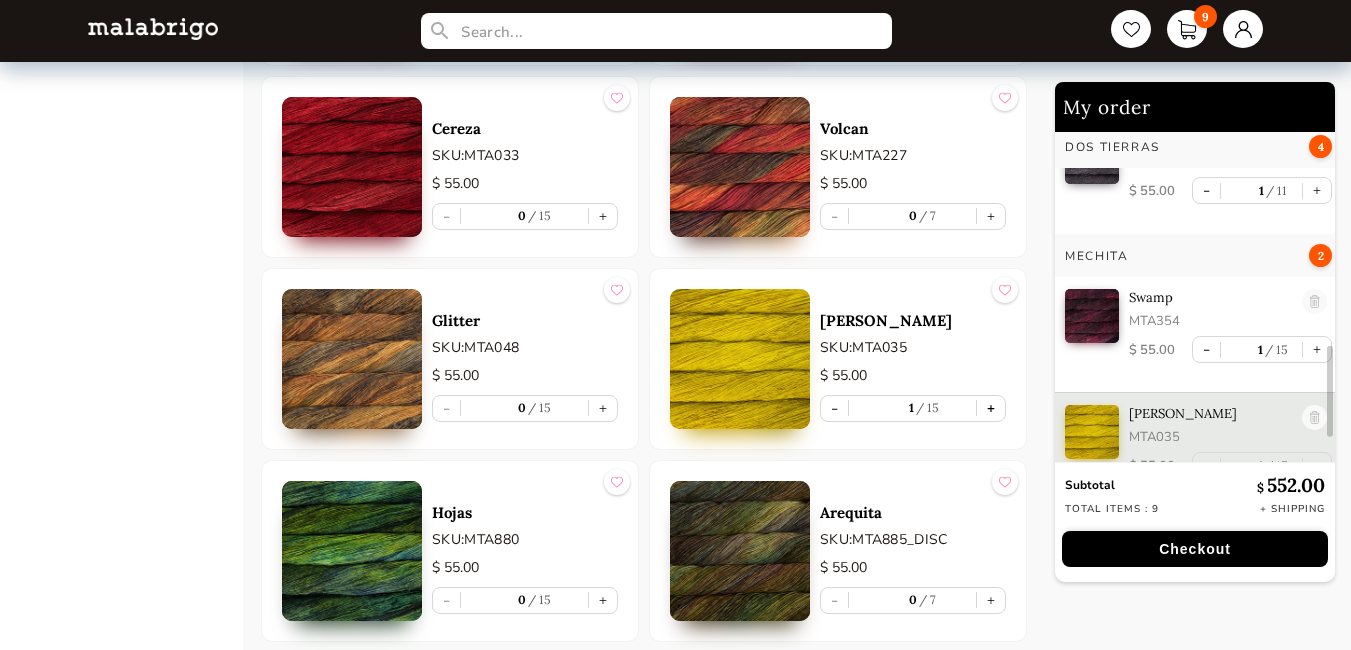 scroll, scrollTop: 819, scrollLeft: 0, axis: vertical 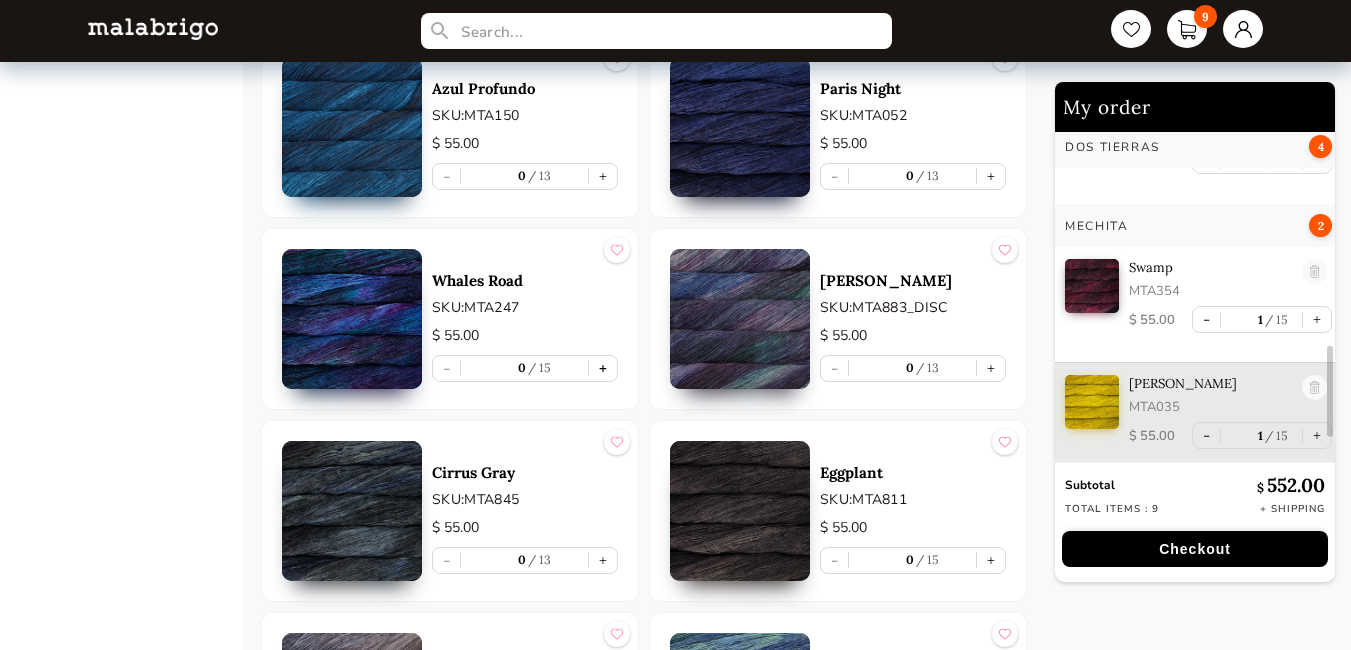 click on "+" at bounding box center (603, 368) 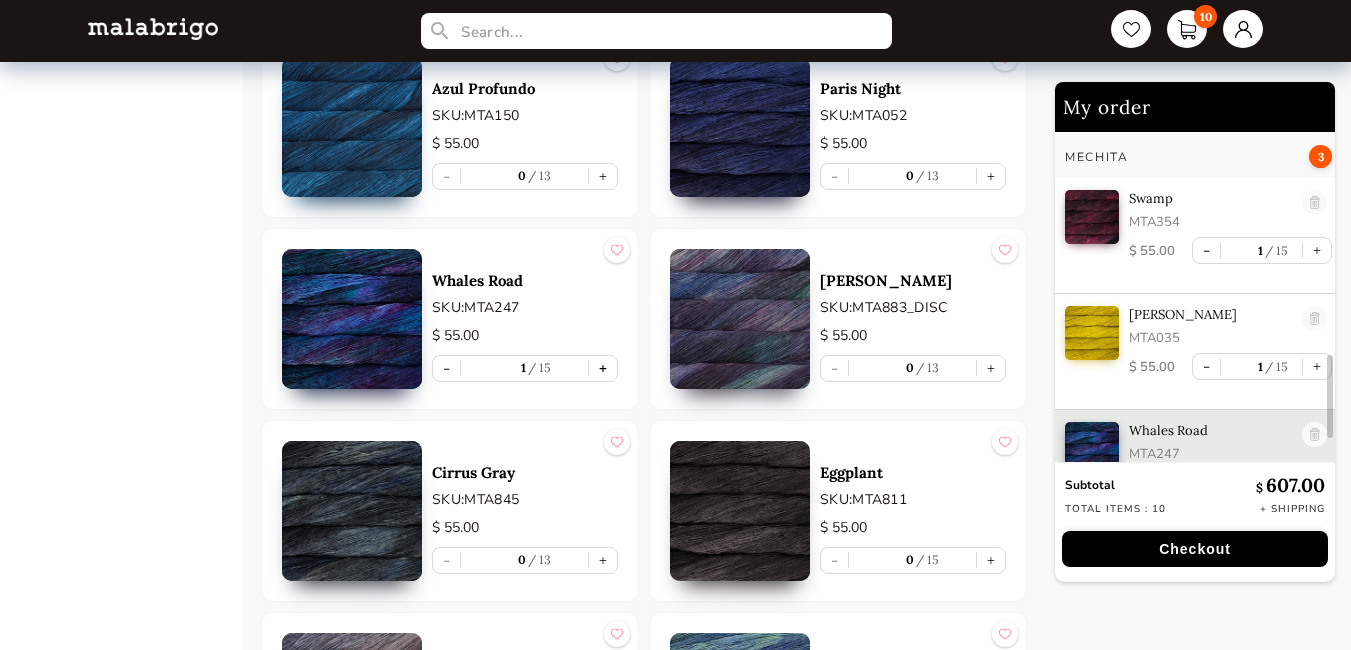 scroll, scrollTop: 935, scrollLeft: 0, axis: vertical 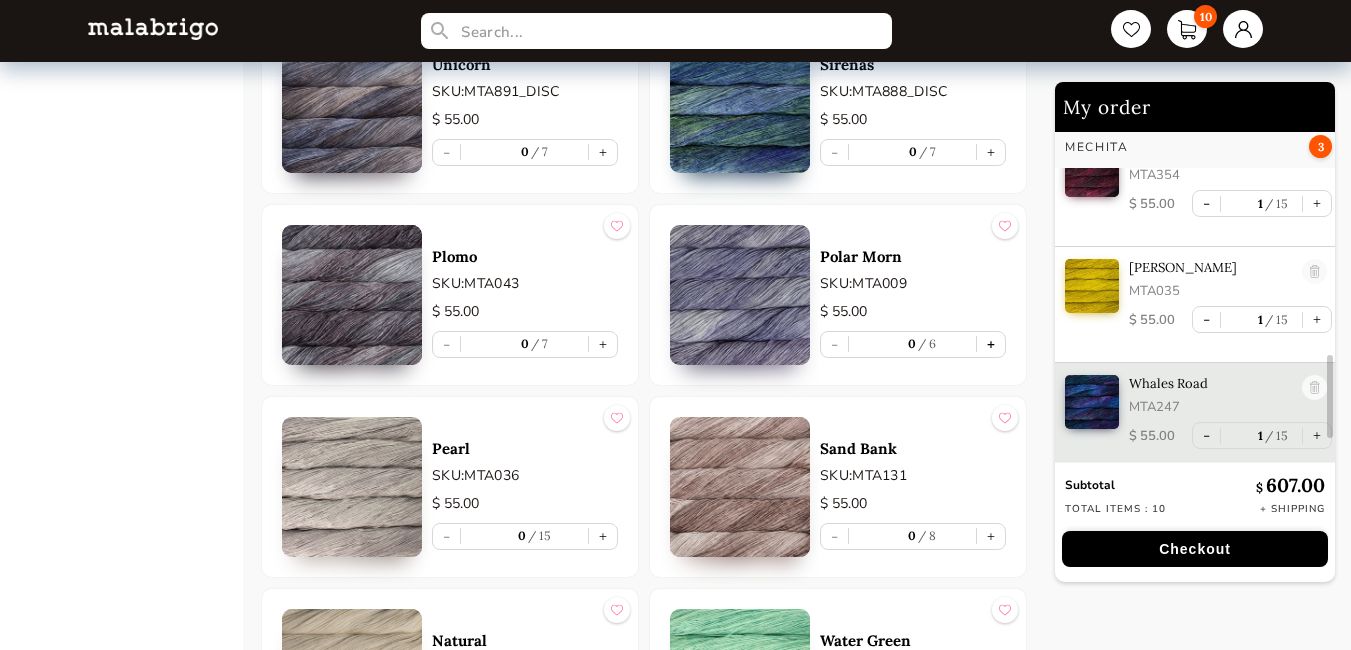 click on "+" at bounding box center [991, 344] 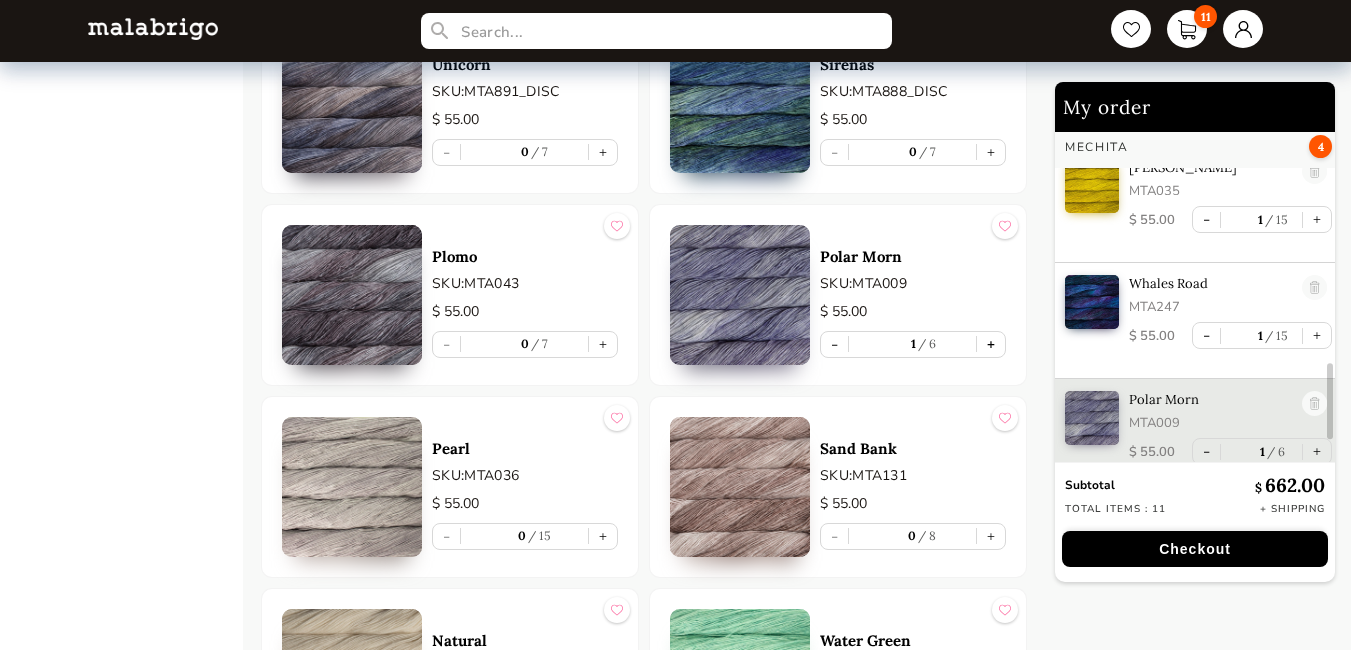 scroll, scrollTop: 1051, scrollLeft: 0, axis: vertical 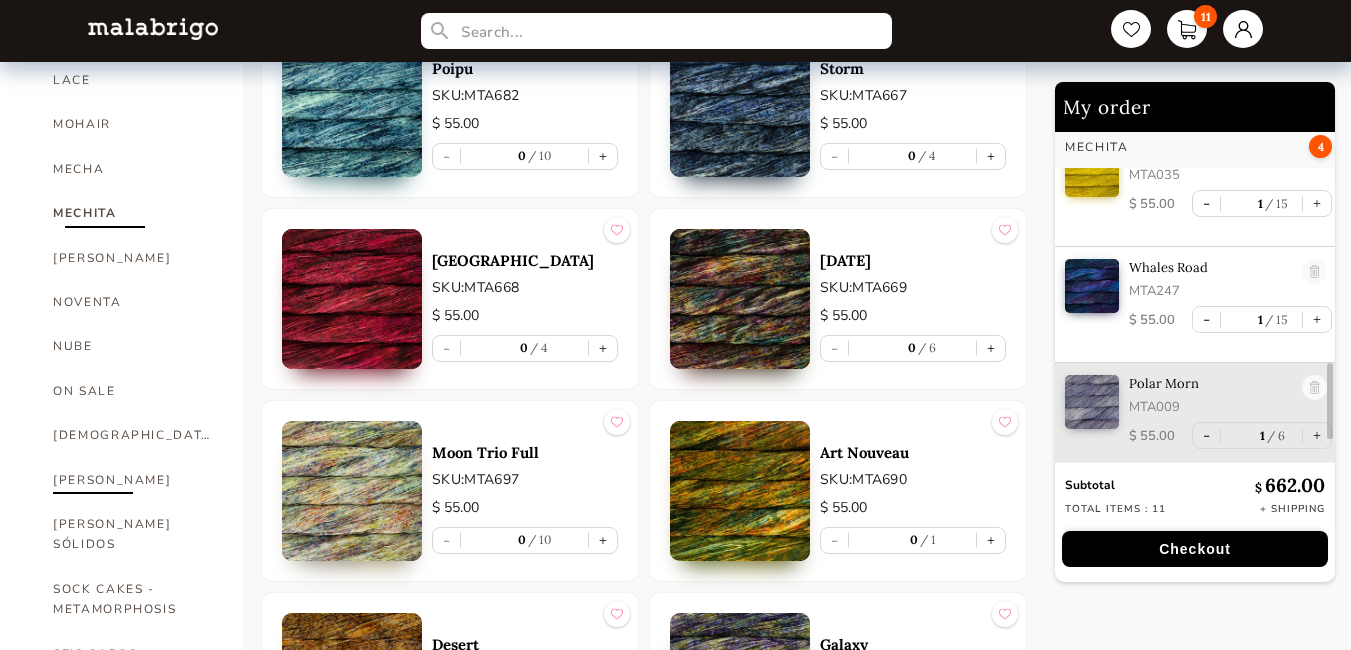 click on "[PERSON_NAME]" at bounding box center [133, 480] 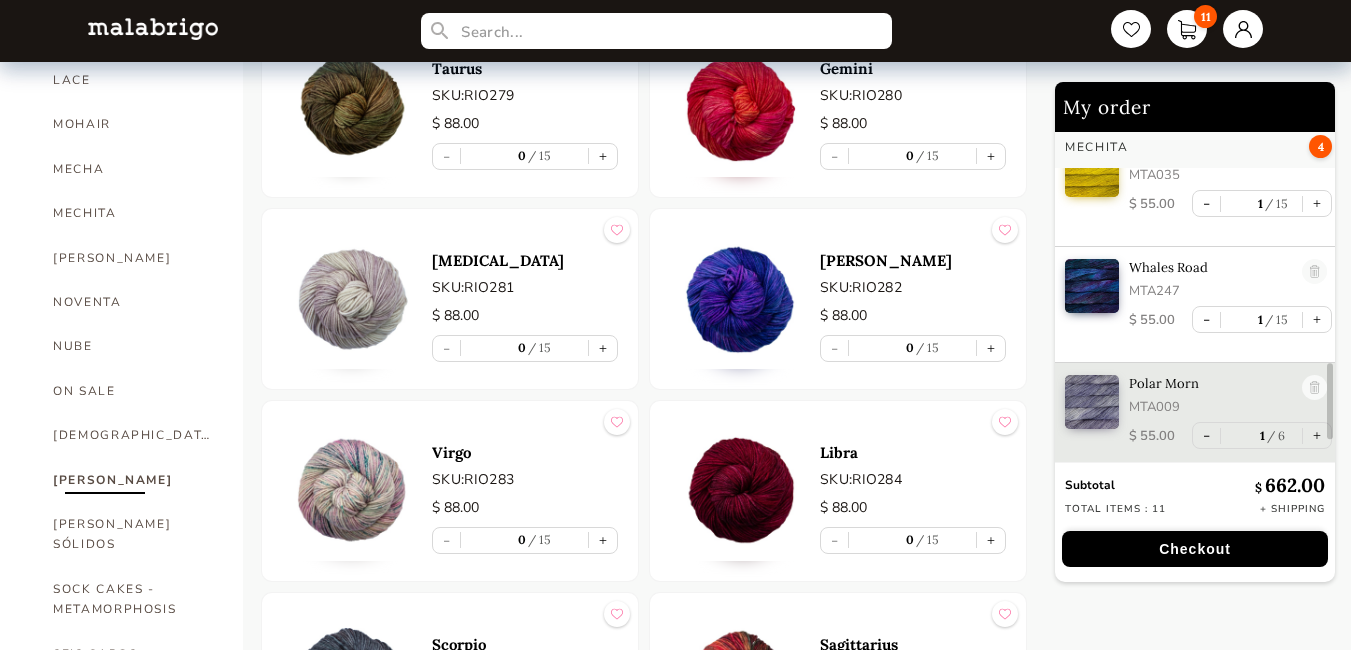 scroll, scrollTop: 720, scrollLeft: 0, axis: vertical 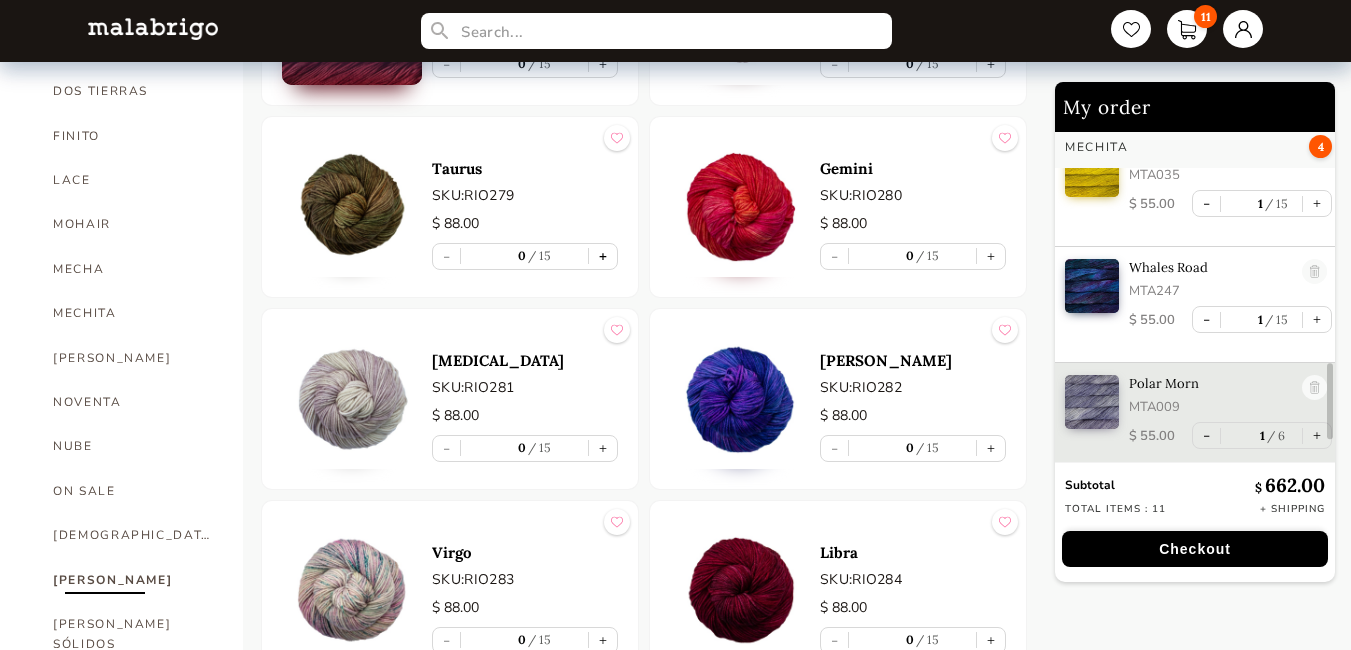 click on "+" at bounding box center (603, 256) 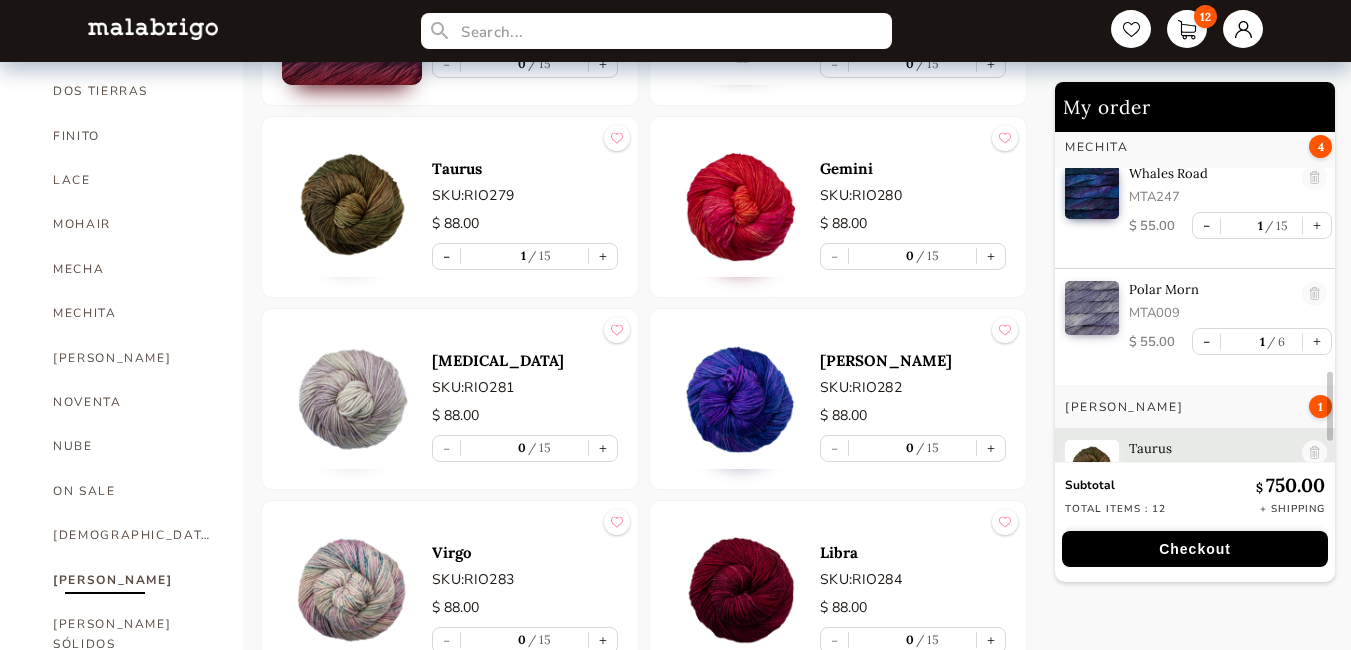 scroll, scrollTop: 1210, scrollLeft: 0, axis: vertical 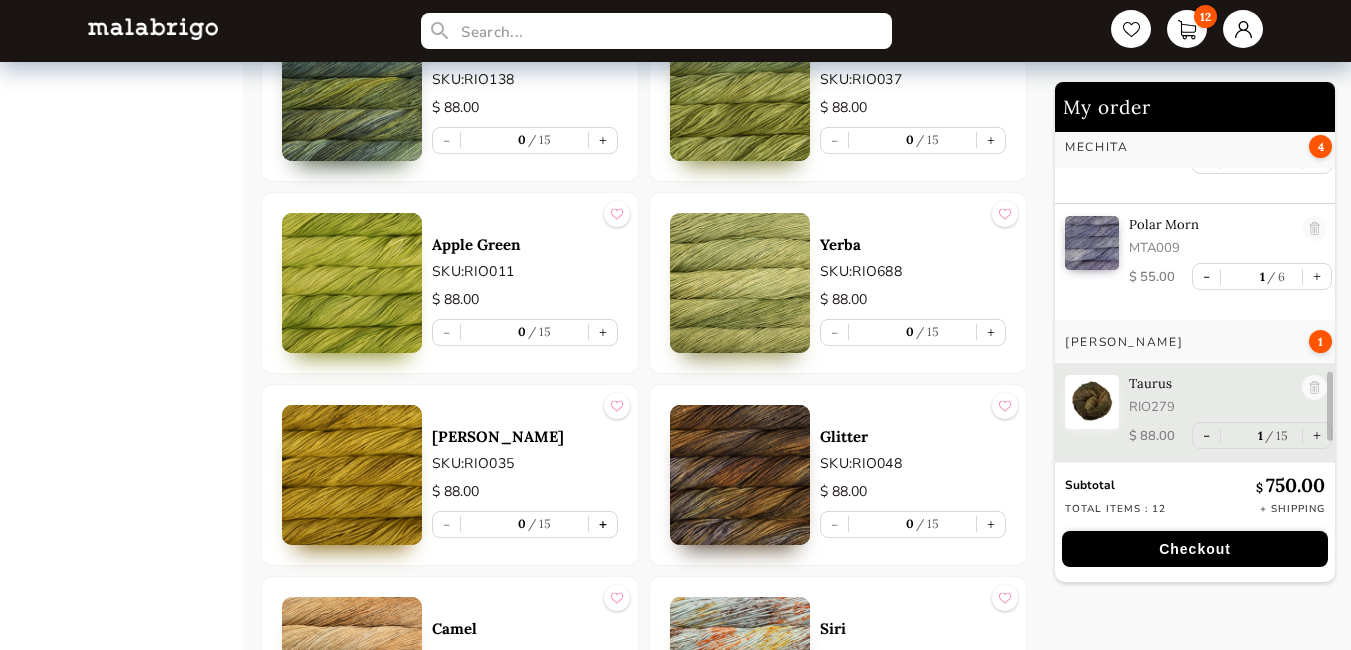 click on "+" at bounding box center (603, 524) 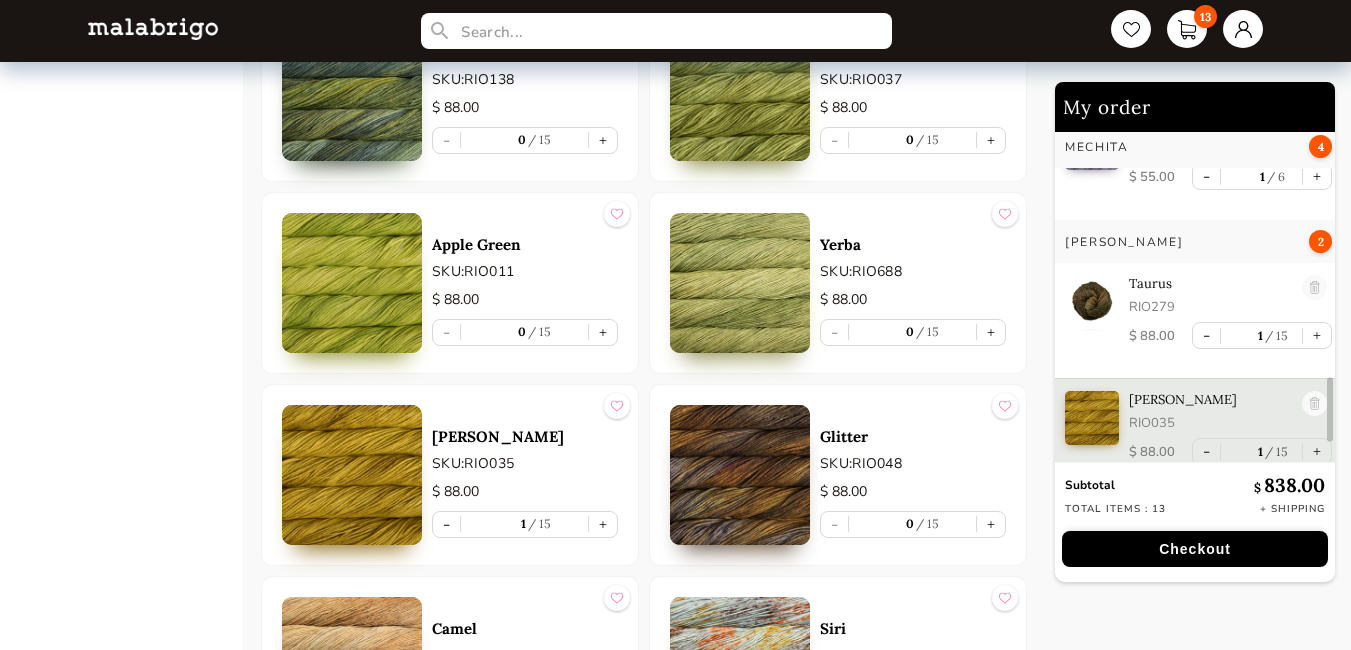 scroll, scrollTop: 1326, scrollLeft: 0, axis: vertical 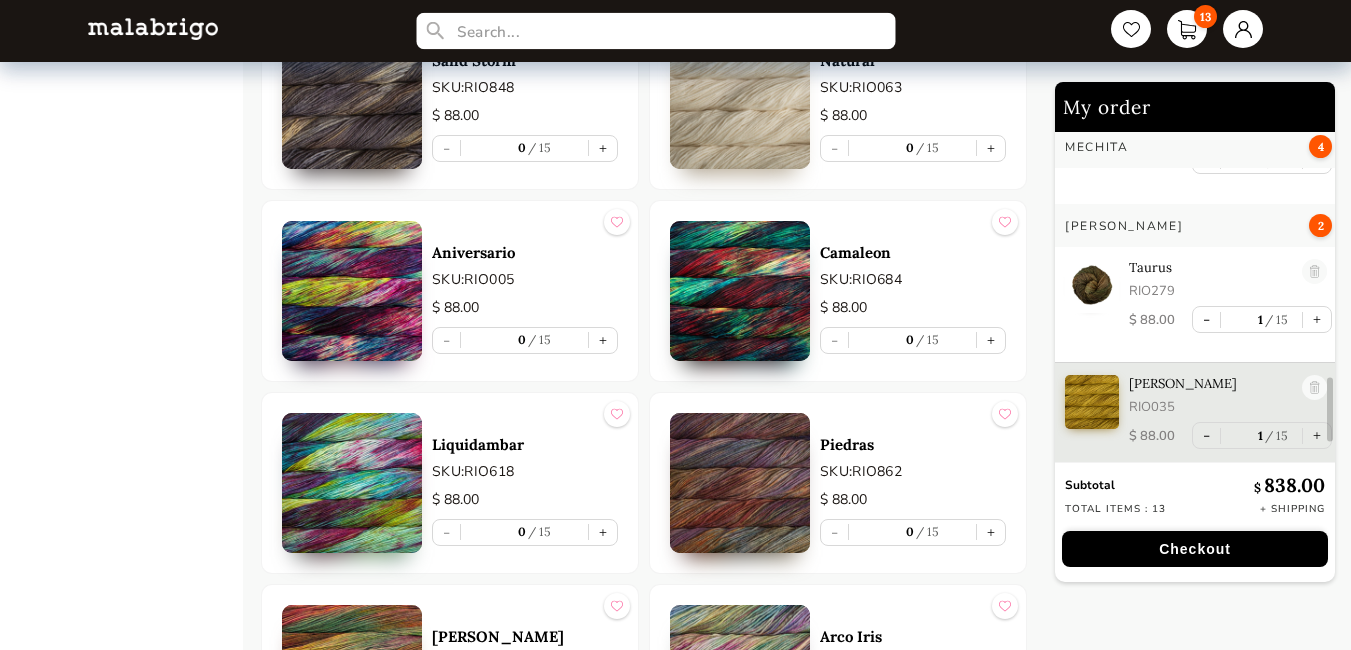 click at bounding box center [657, 31] 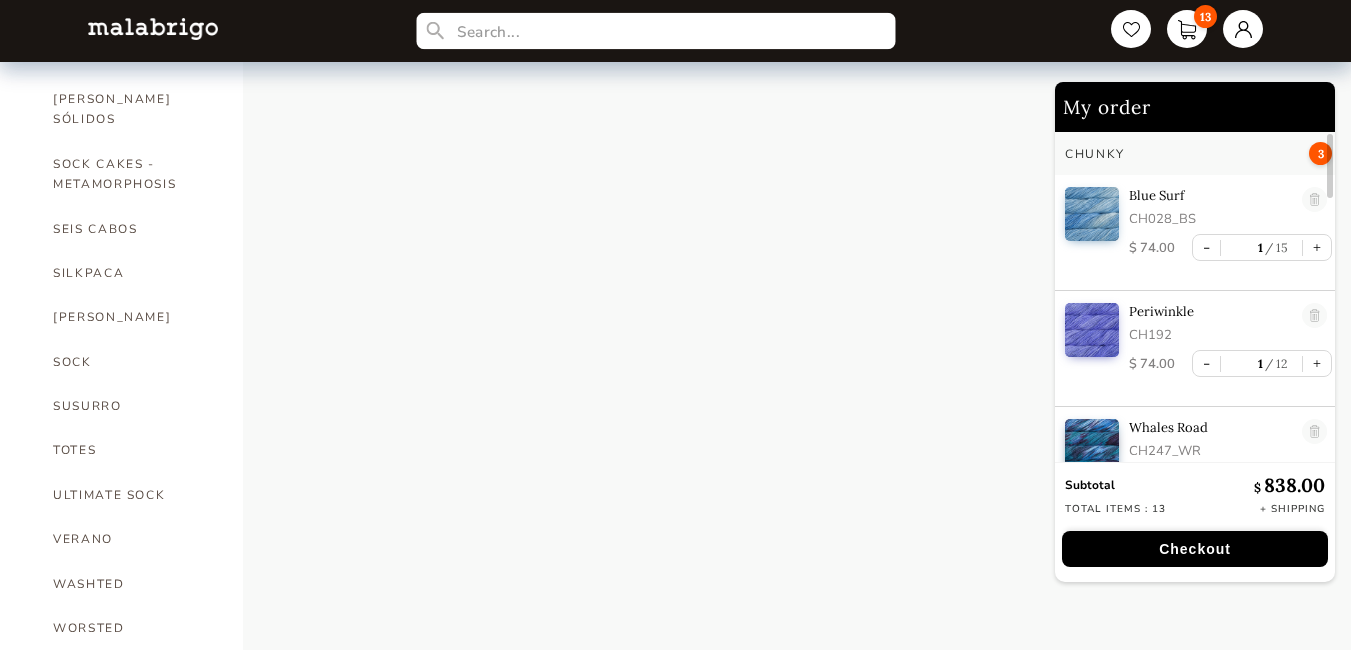 scroll, scrollTop: 1205, scrollLeft: 0, axis: vertical 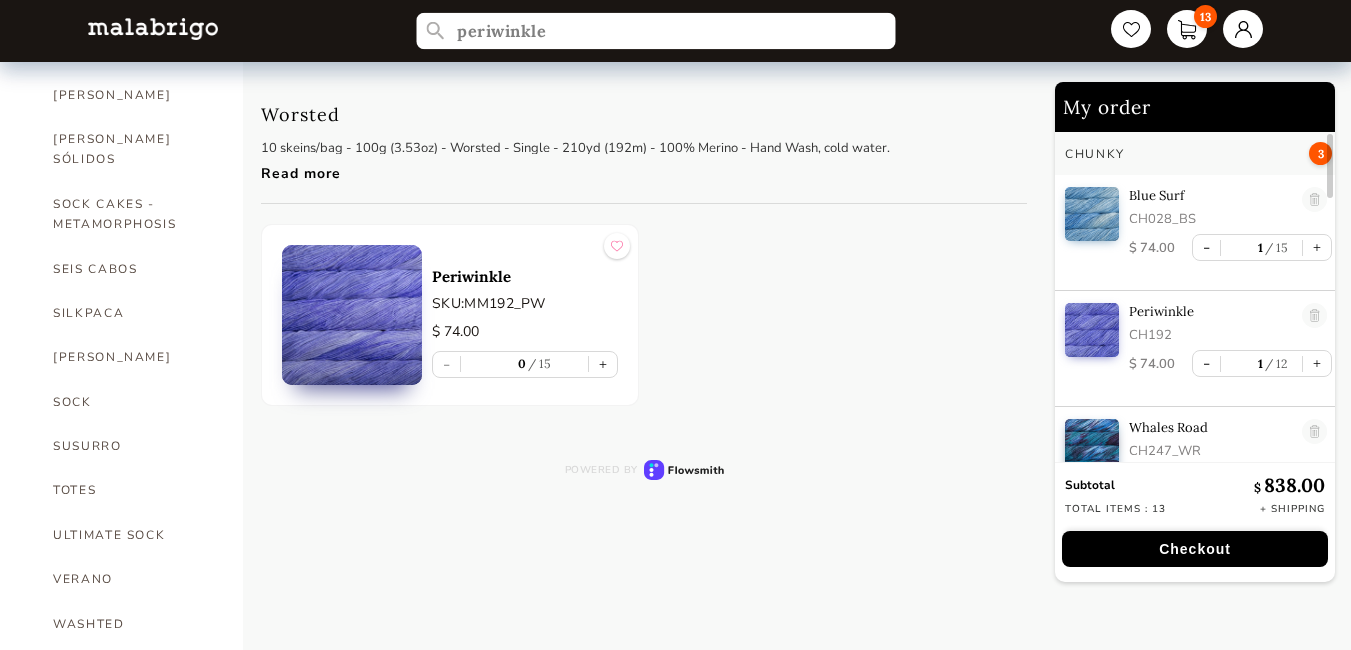 type on "periwinkle" 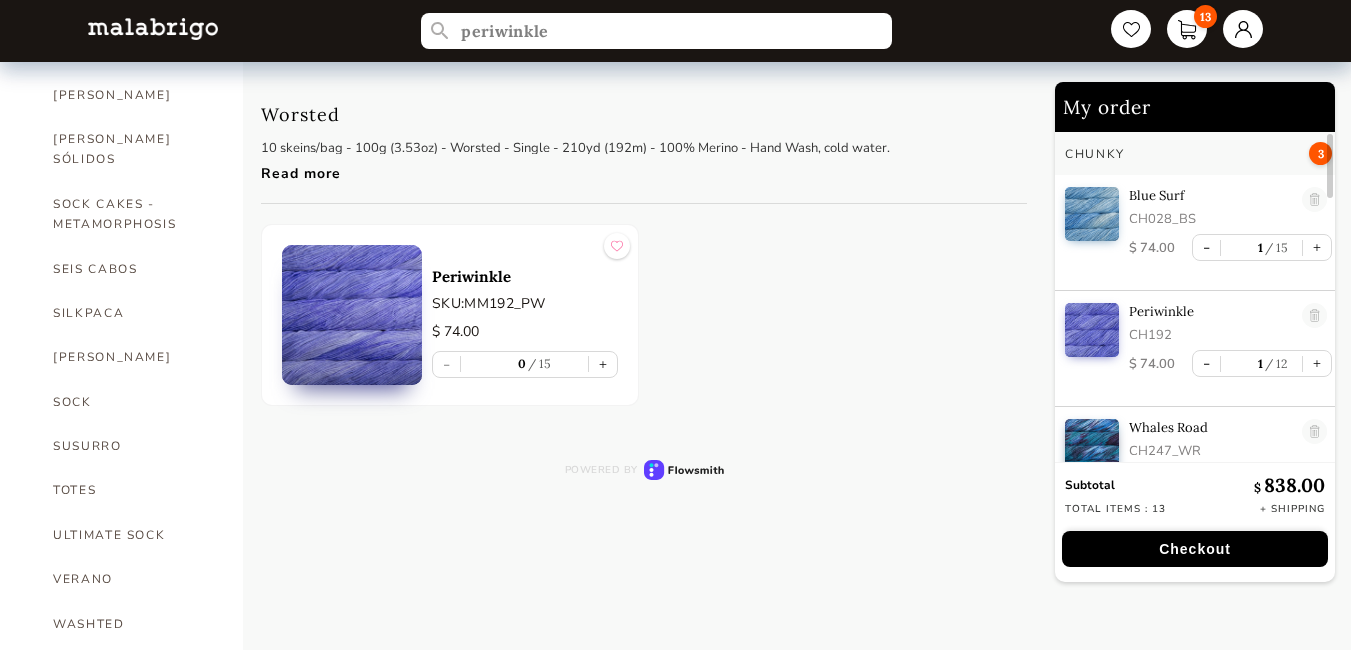 click on "Worsted 10 skeins/bag - 100g (3.53oz) - Worsted - Single - 210yd (192m) - 100% Merino - Hand Wash, cold water. Read more" at bounding box center (644, 148) 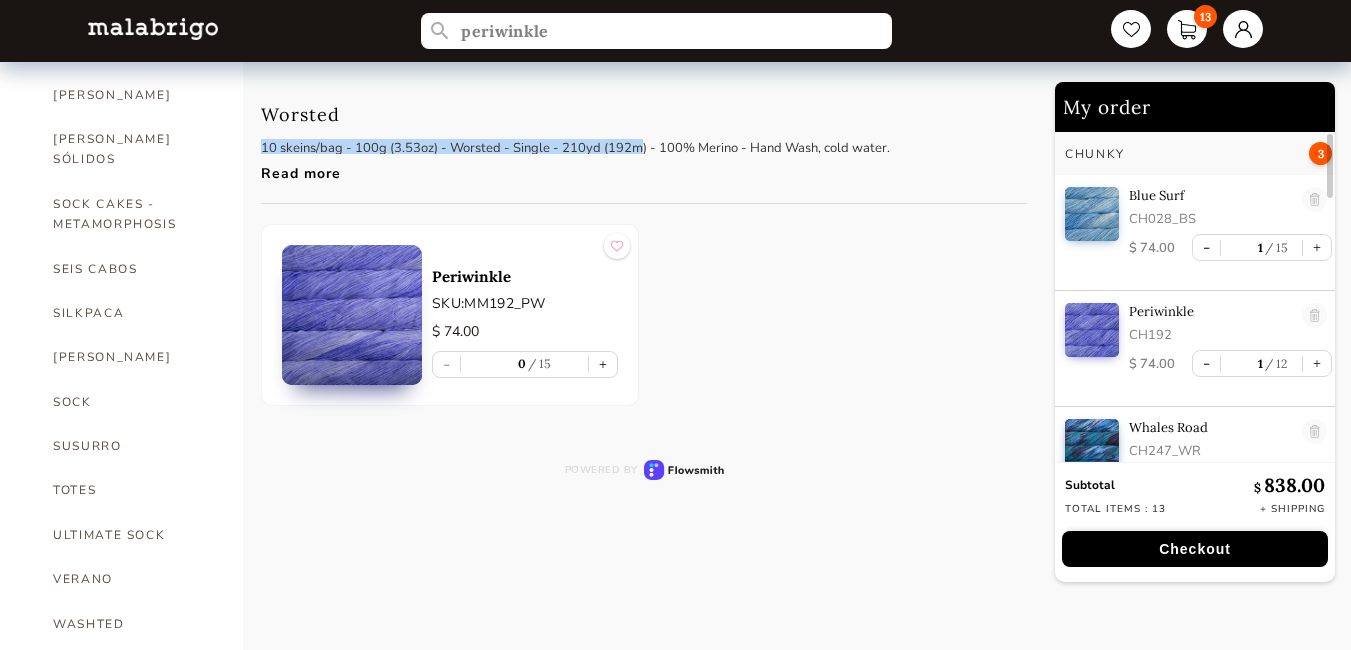click on "Worsted 10 skeins/bag - 100g (3.53oz) - Worsted - Single - 210yd (192m) - 100% Merino - Hand Wash, cold water. Read more" at bounding box center (575, 143) 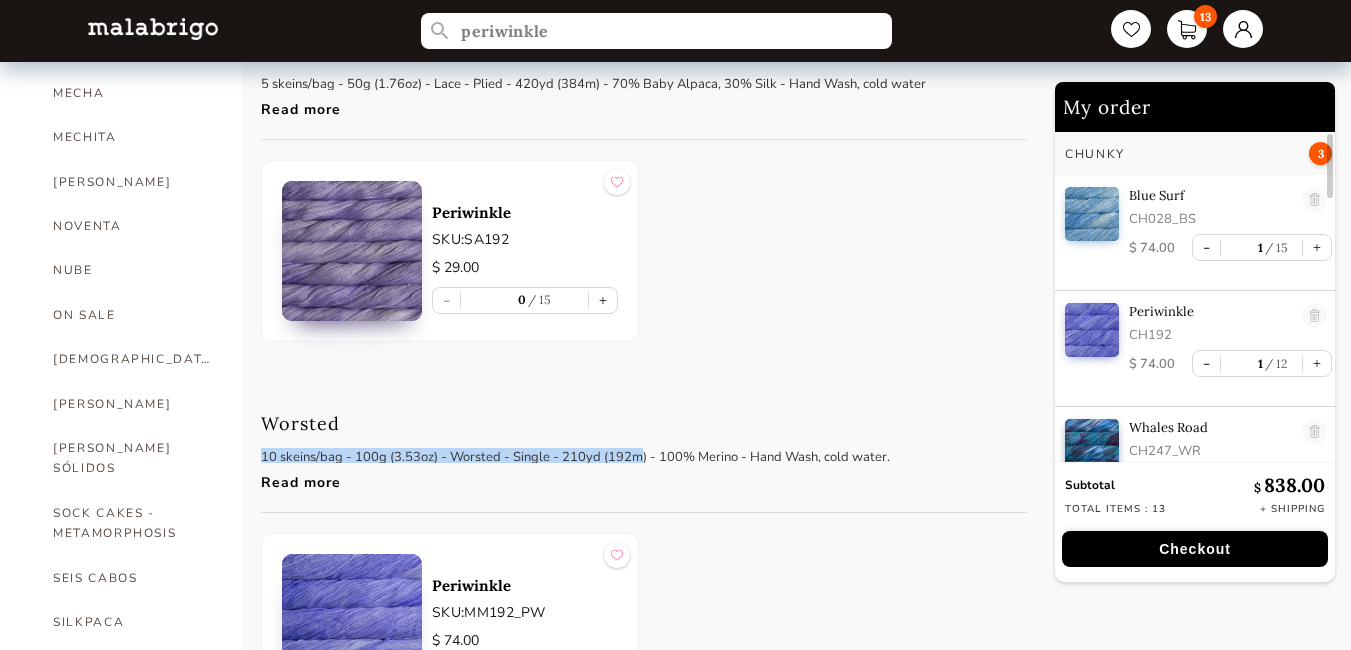 scroll, scrollTop: 900, scrollLeft: 0, axis: vertical 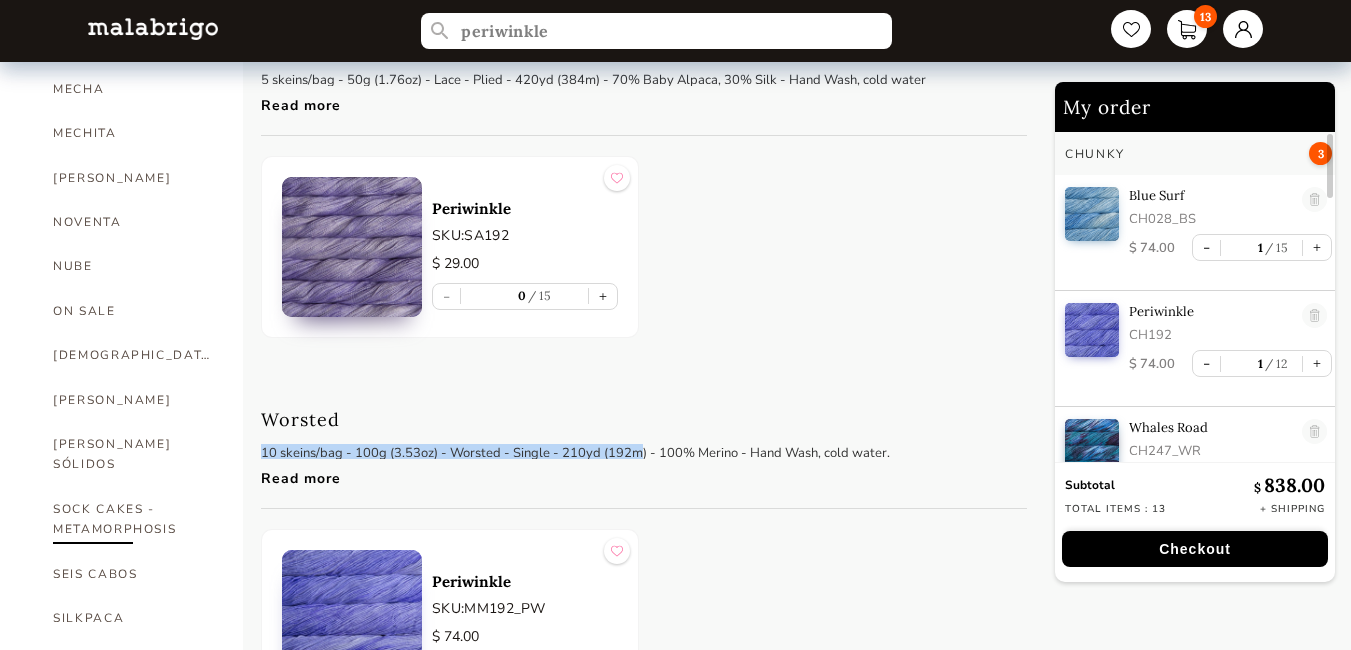 click on "SOCK CAKES - METAMORPHOSIS" at bounding box center [133, 519] 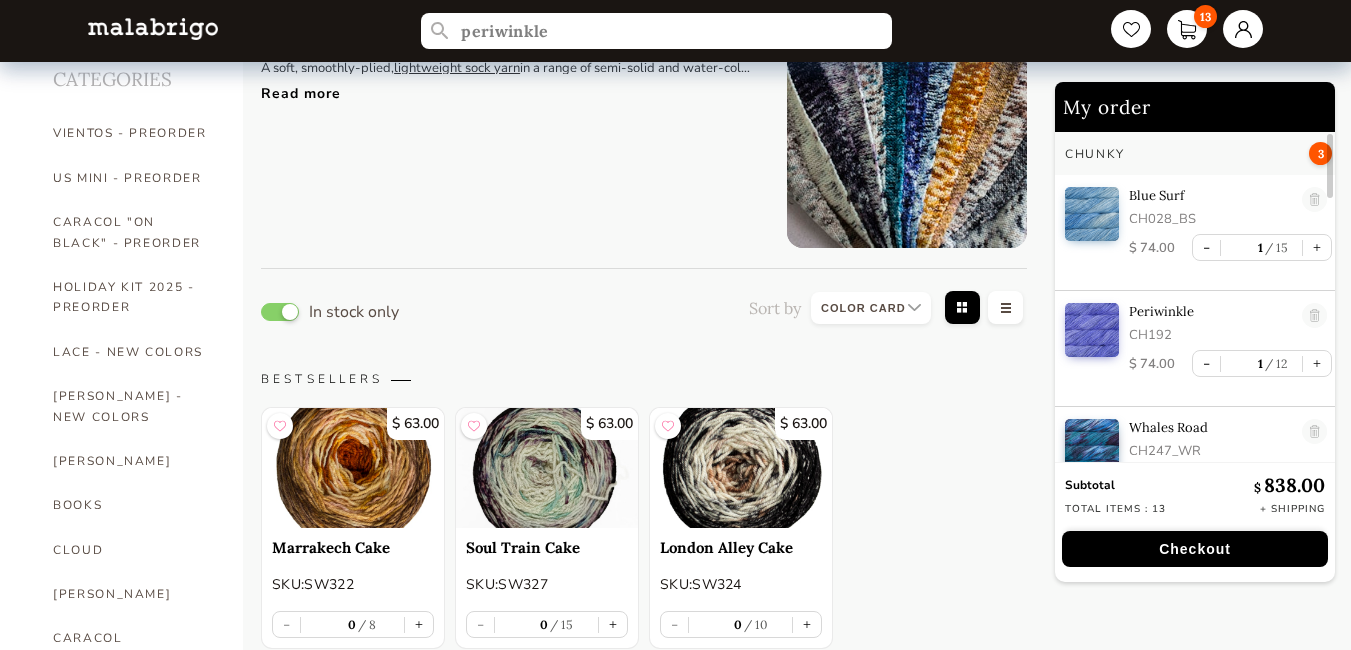 scroll, scrollTop: 0, scrollLeft: 0, axis: both 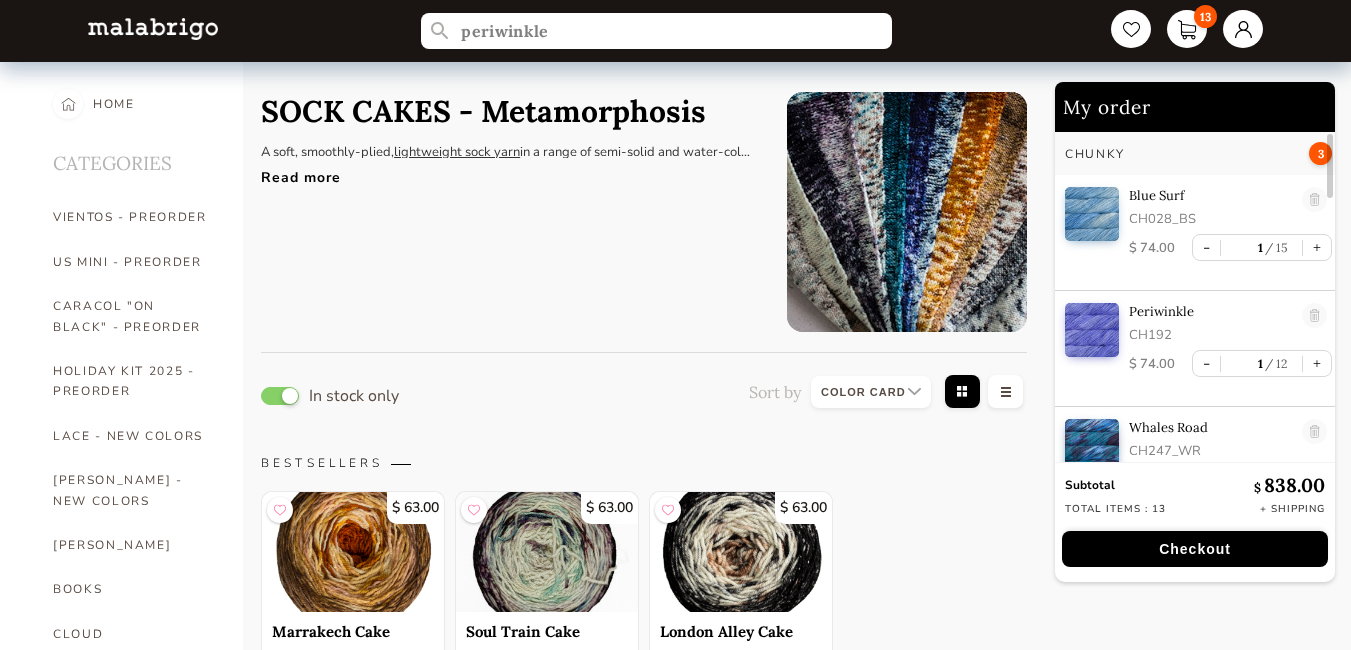 drag, startPoint x: 493, startPoint y: 163, endPoint x: 395, endPoint y: 252, distance: 132.38202 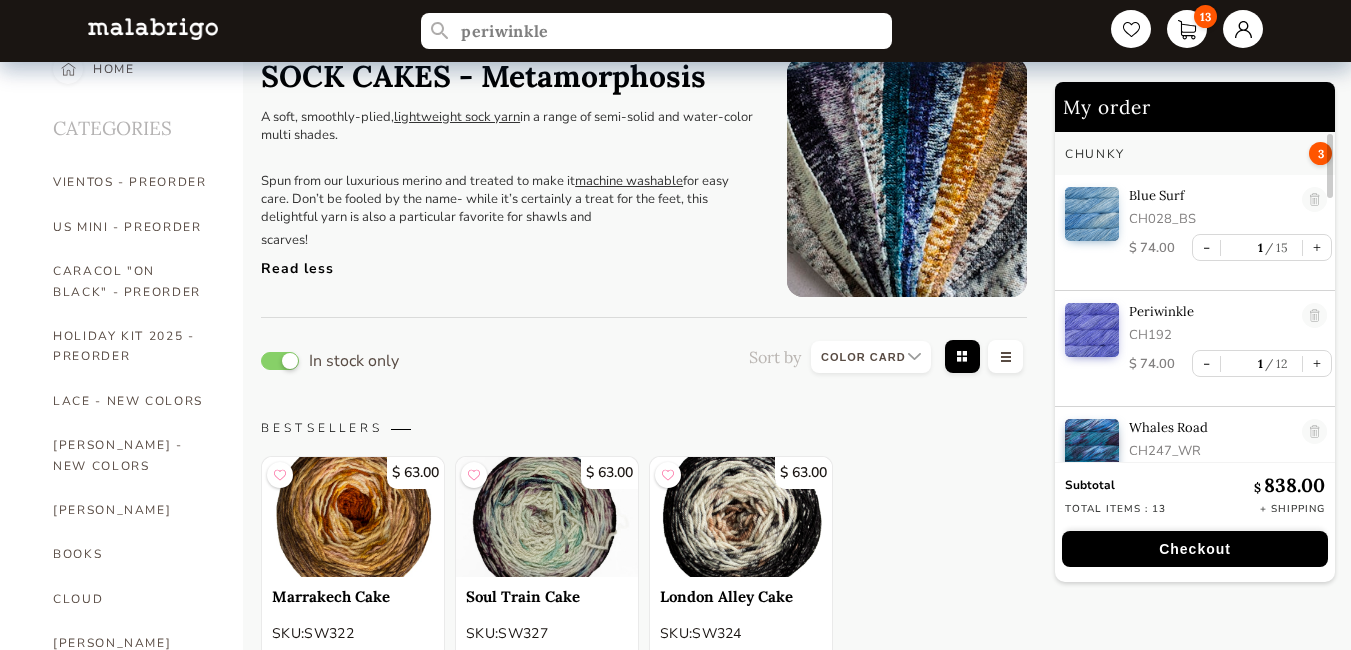 scroll, scrollTop: 0, scrollLeft: 0, axis: both 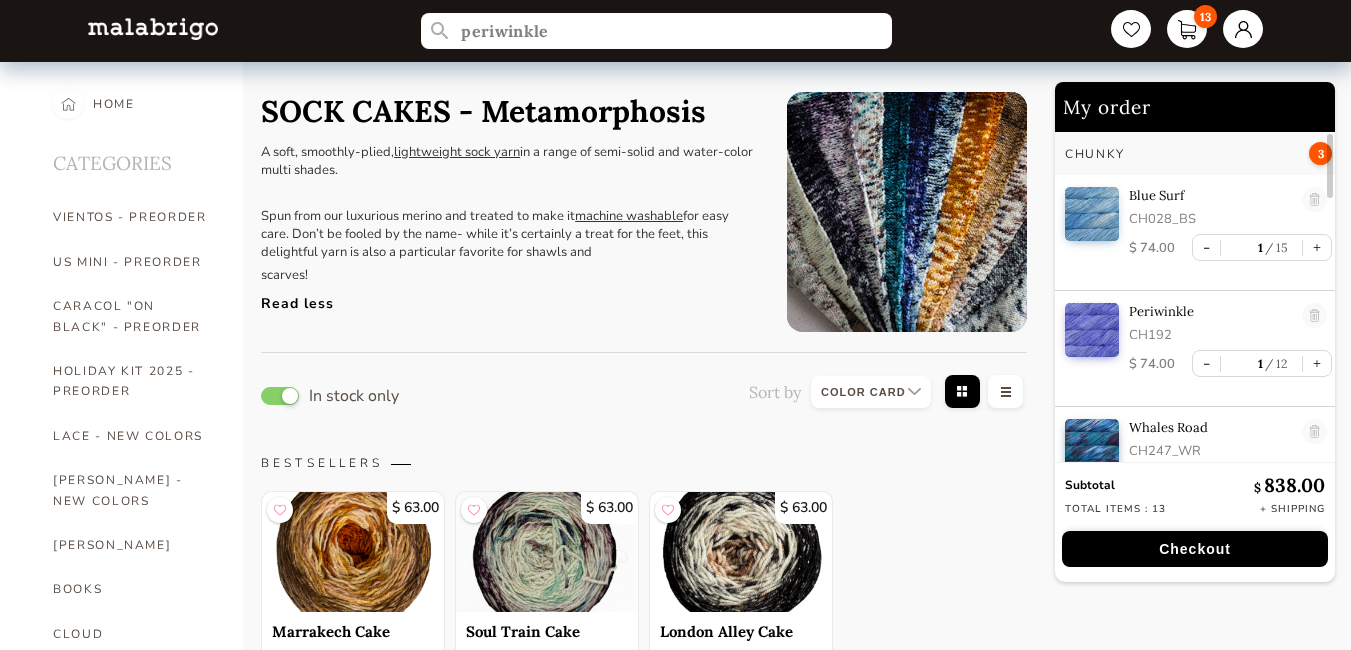 click on "lightweight sock yarn" at bounding box center [457, 152] 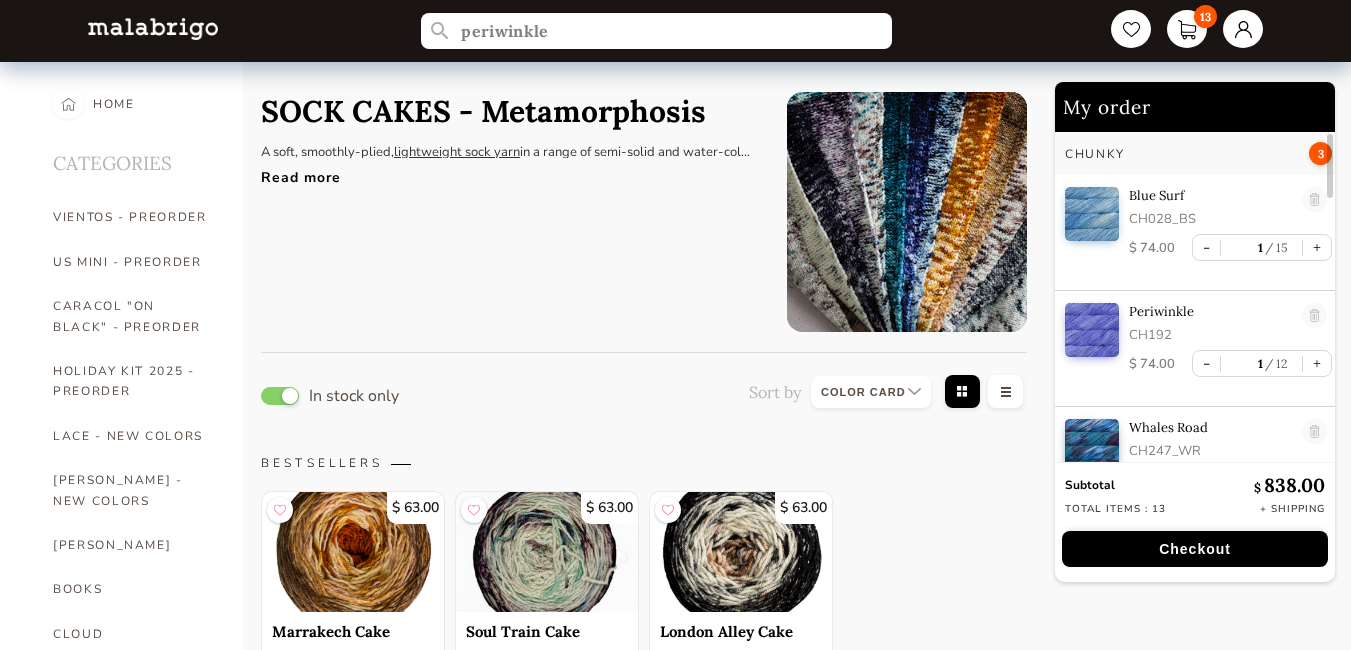 click on "lightweight sock yarn" at bounding box center (457, 152) 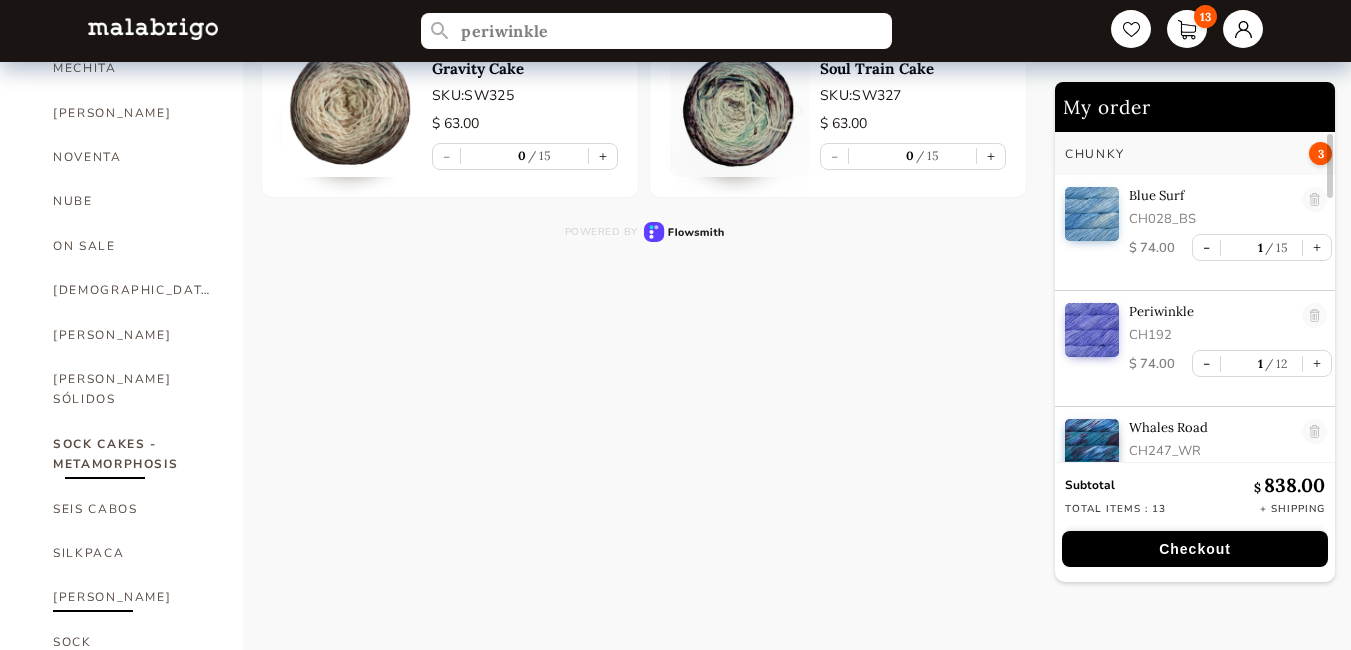 scroll, scrollTop: 1000, scrollLeft: 0, axis: vertical 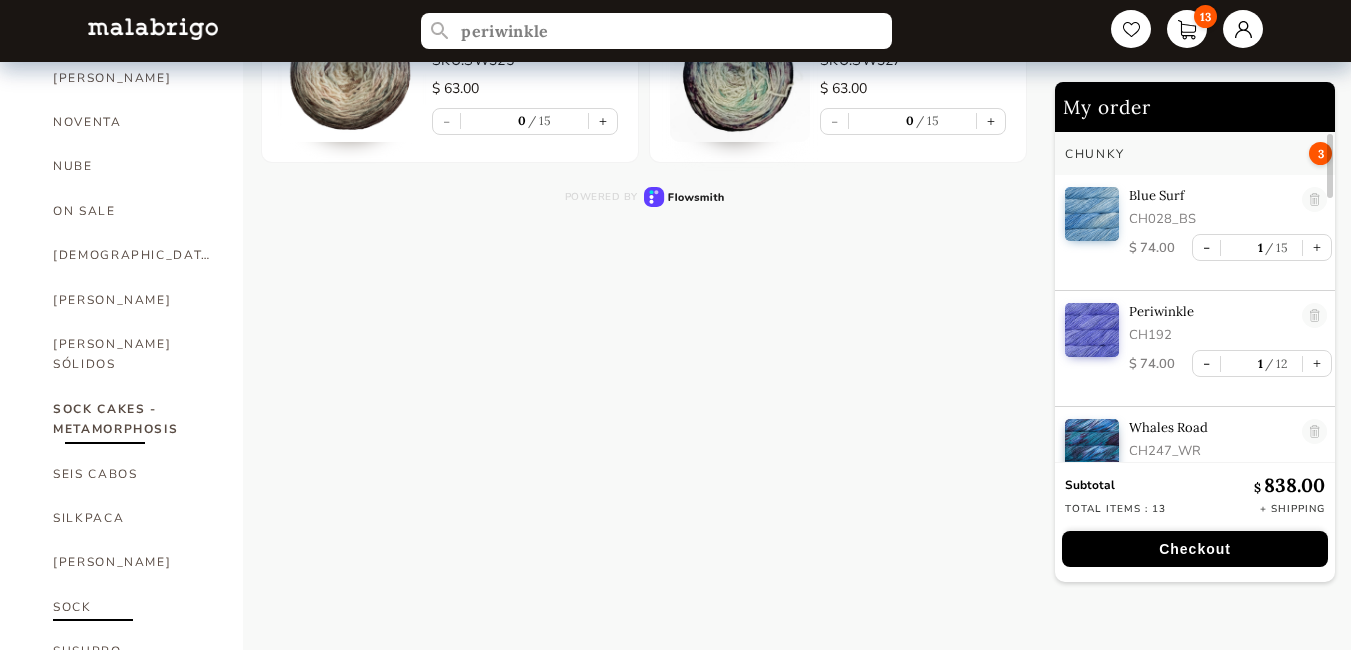 click on "SOCK" at bounding box center [133, 607] 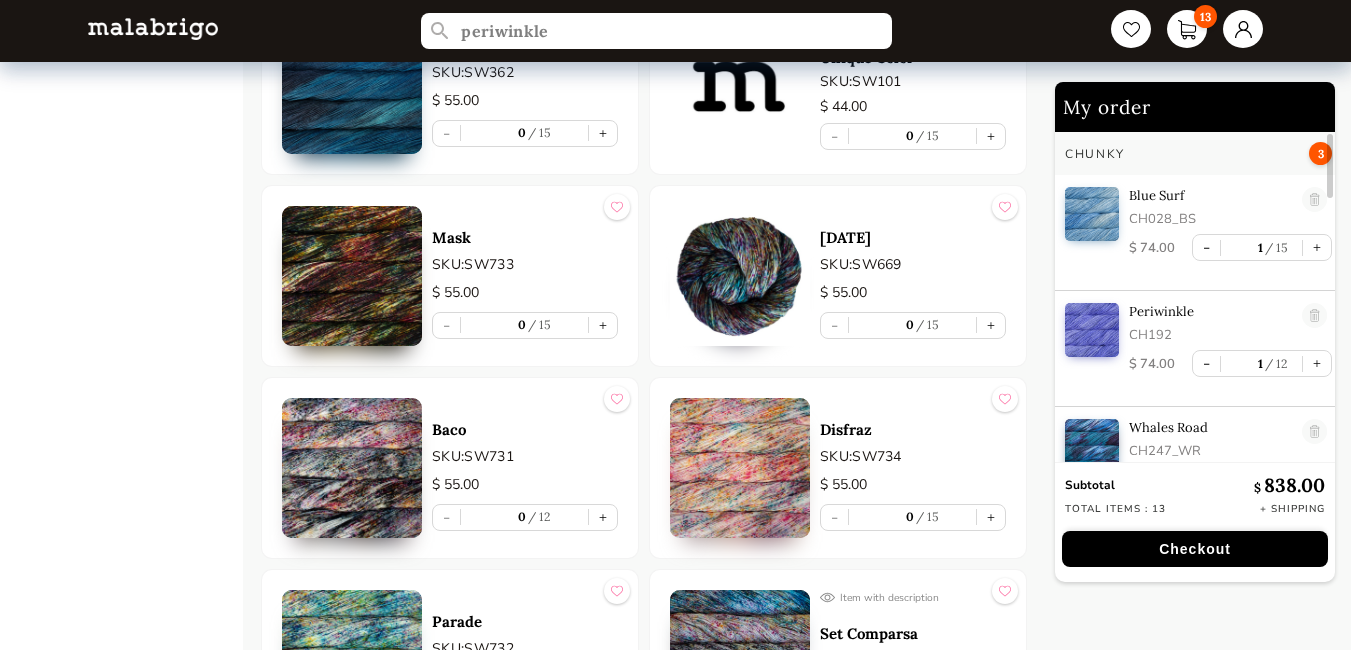 scroll, scrollTop: 2200, scrollLeft: 0, axis: vertical 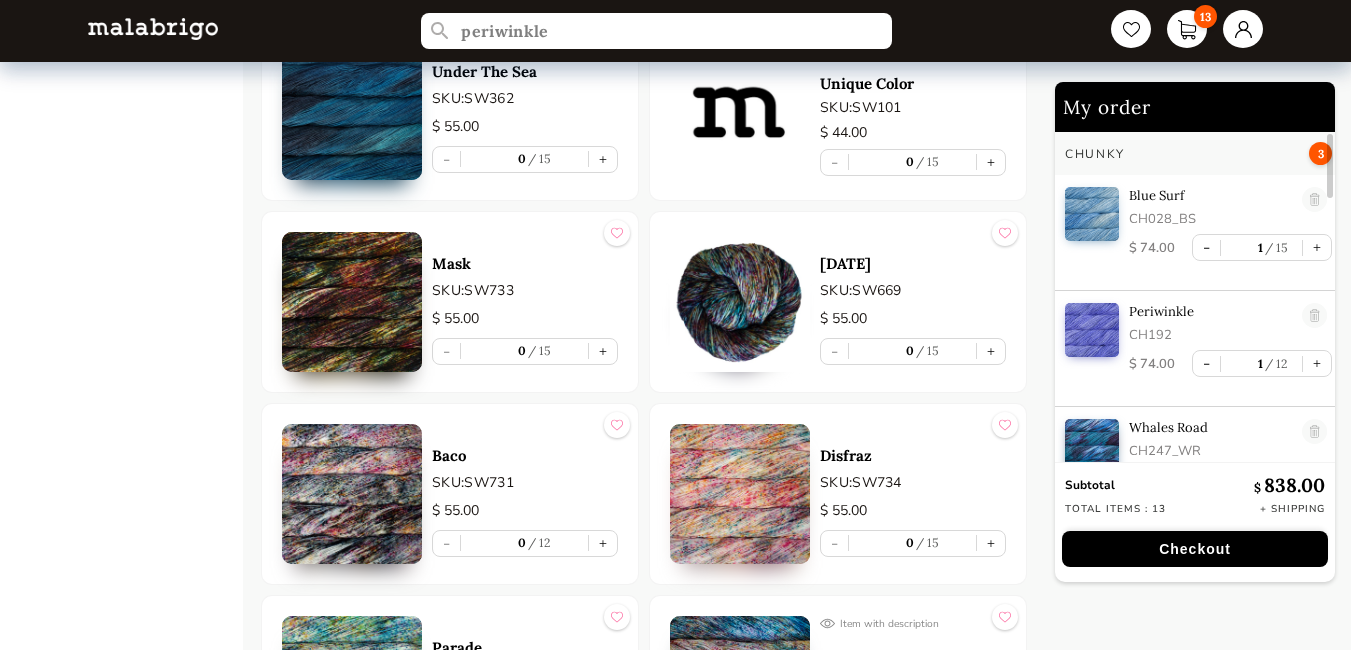 drag, startPoint x: 521, startPoint y: 532, endPoint x: 515, endPoint y: 509, distance: 23.769728 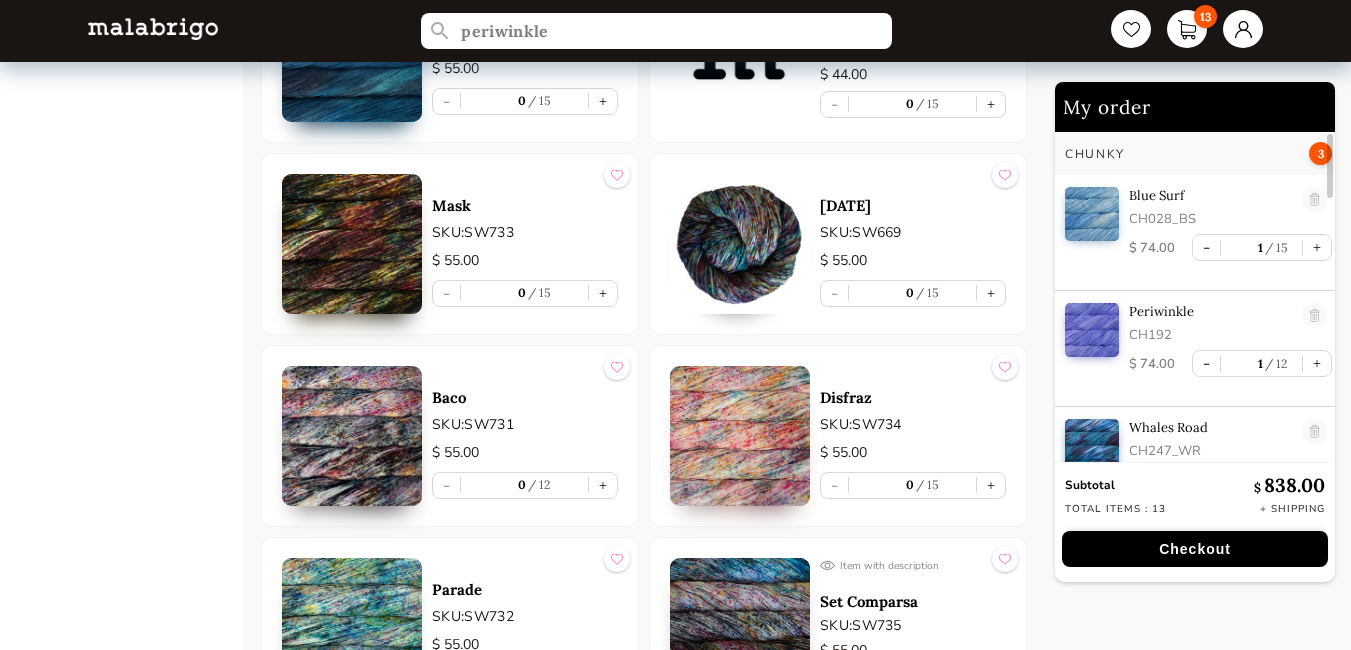 scroll, scrollTop: 2300, scrollLeft: 0, axis: vertical 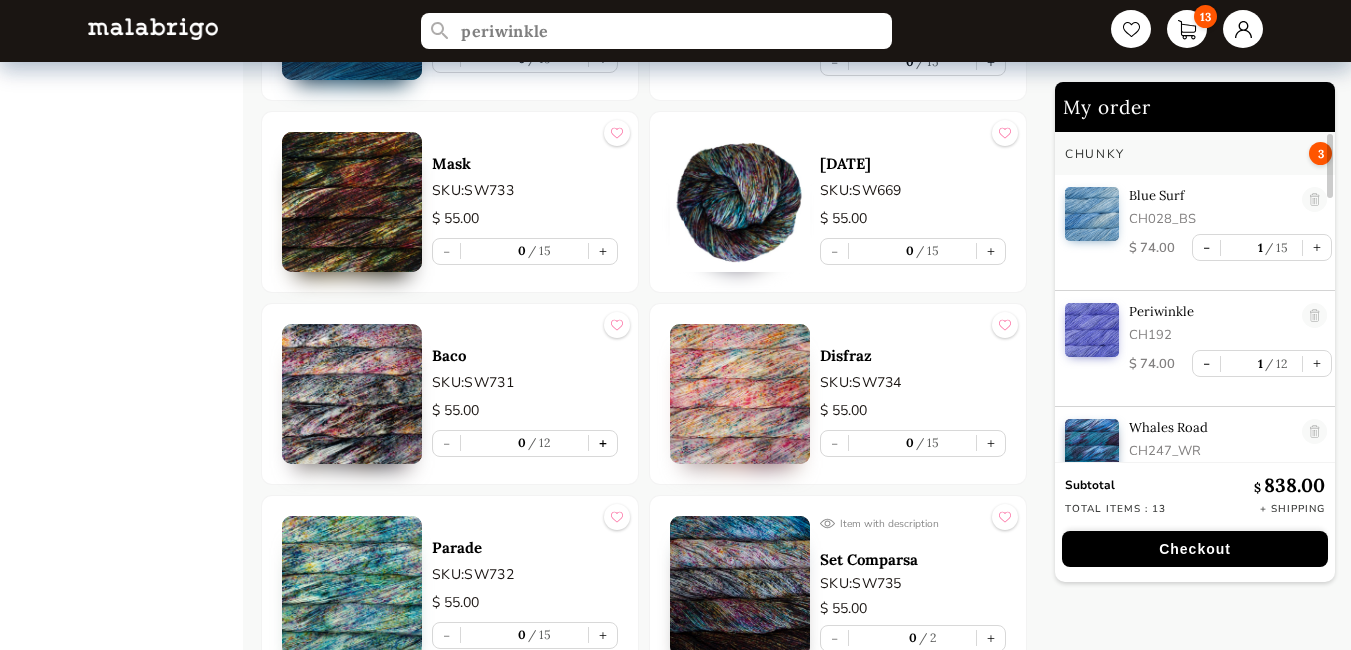 click on "+" at bounding box center [603, 443] 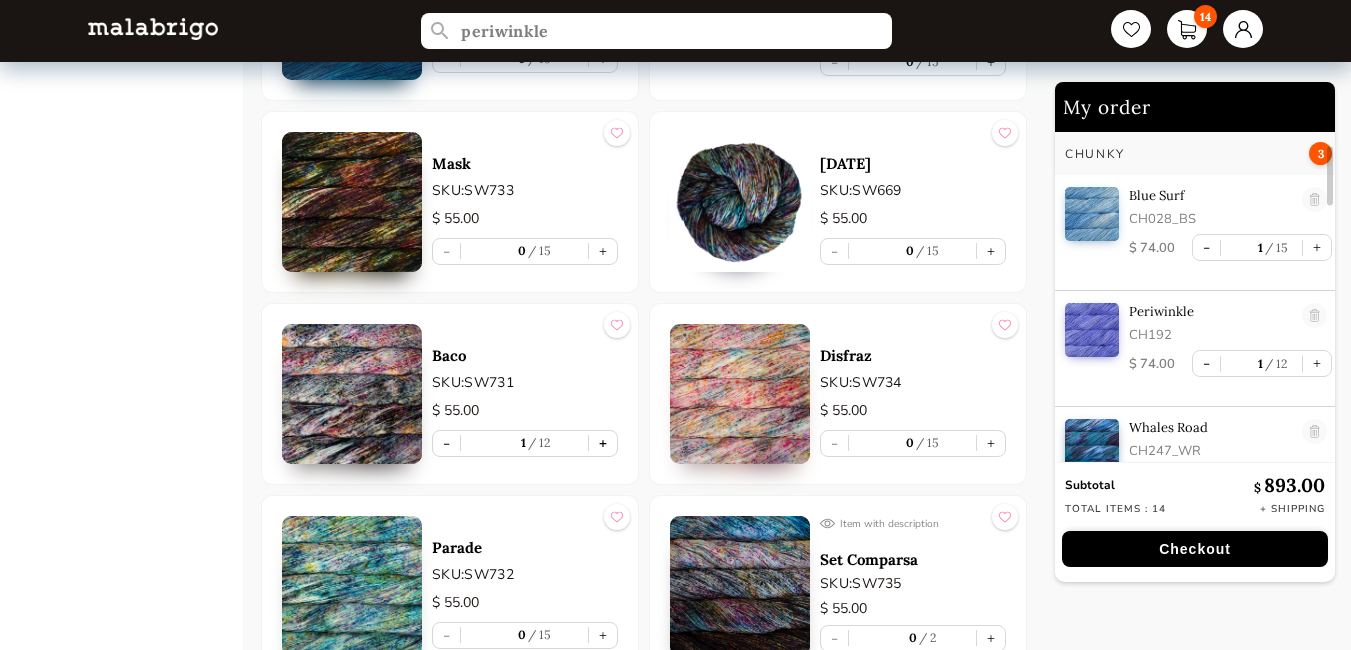 scroll, scrollTop: 7, scrollLeft: 0, axis: vertical 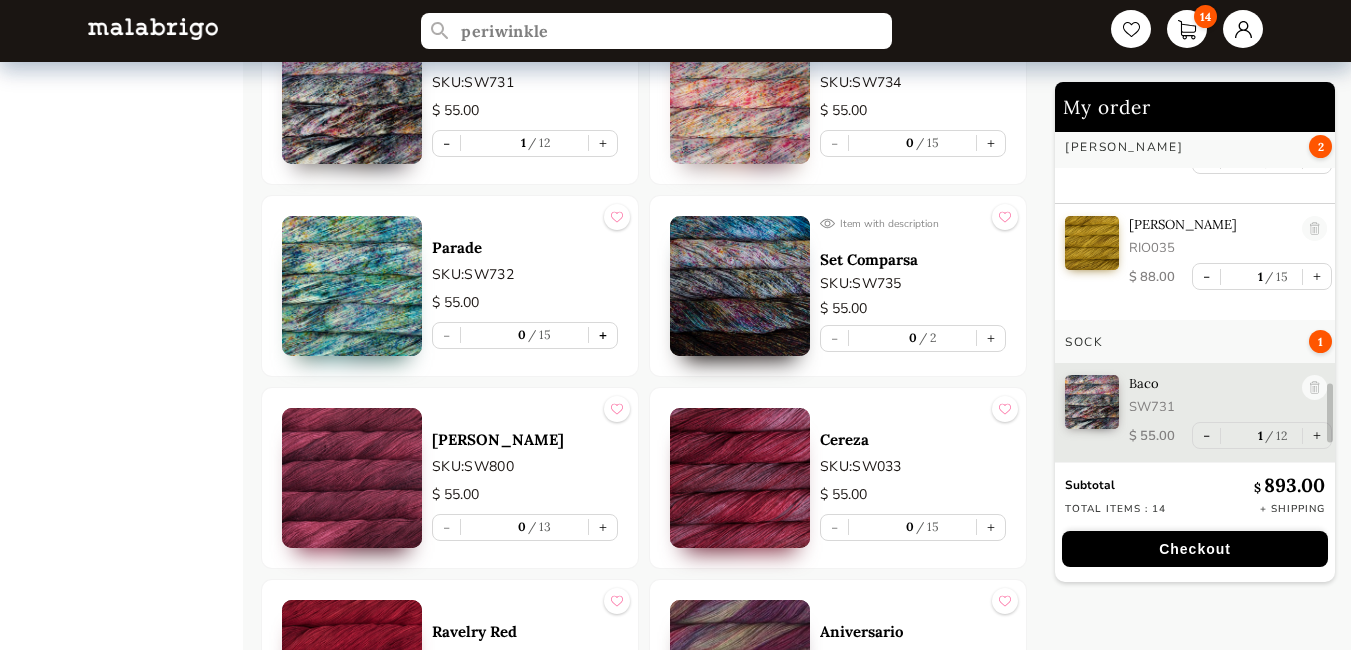 click on "+" at bounding box center [603, 335] 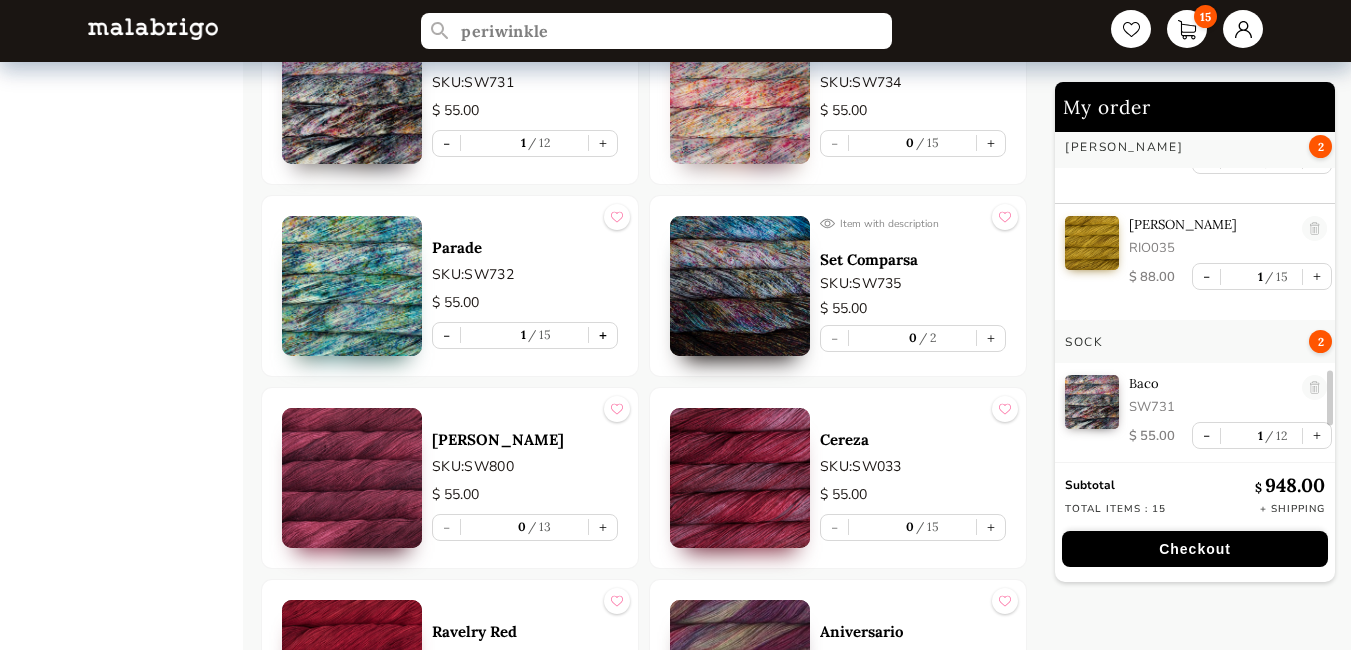 scroll, scrollTop: 1601, scrollLeft: 0, axis: vertical 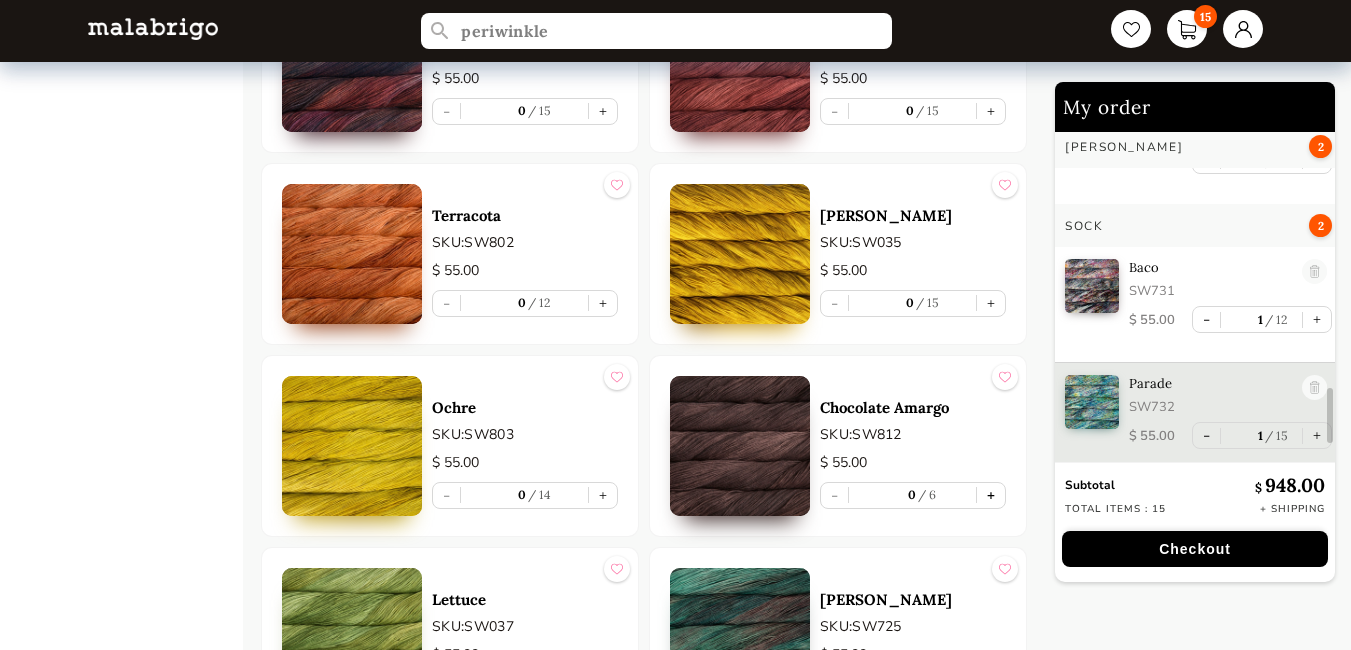 click on "+" at bounding box center [991, 495] 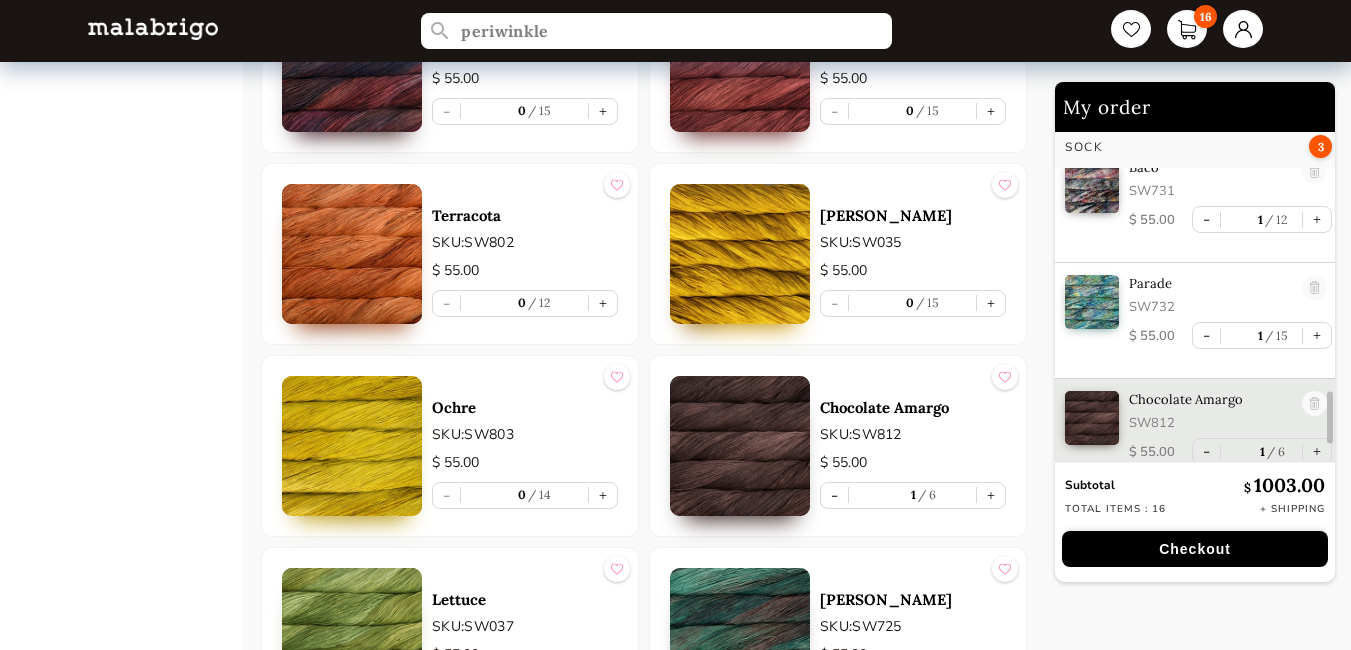 scroll, scrollTop: 1717, scrollLeft: 0, axis: vertical 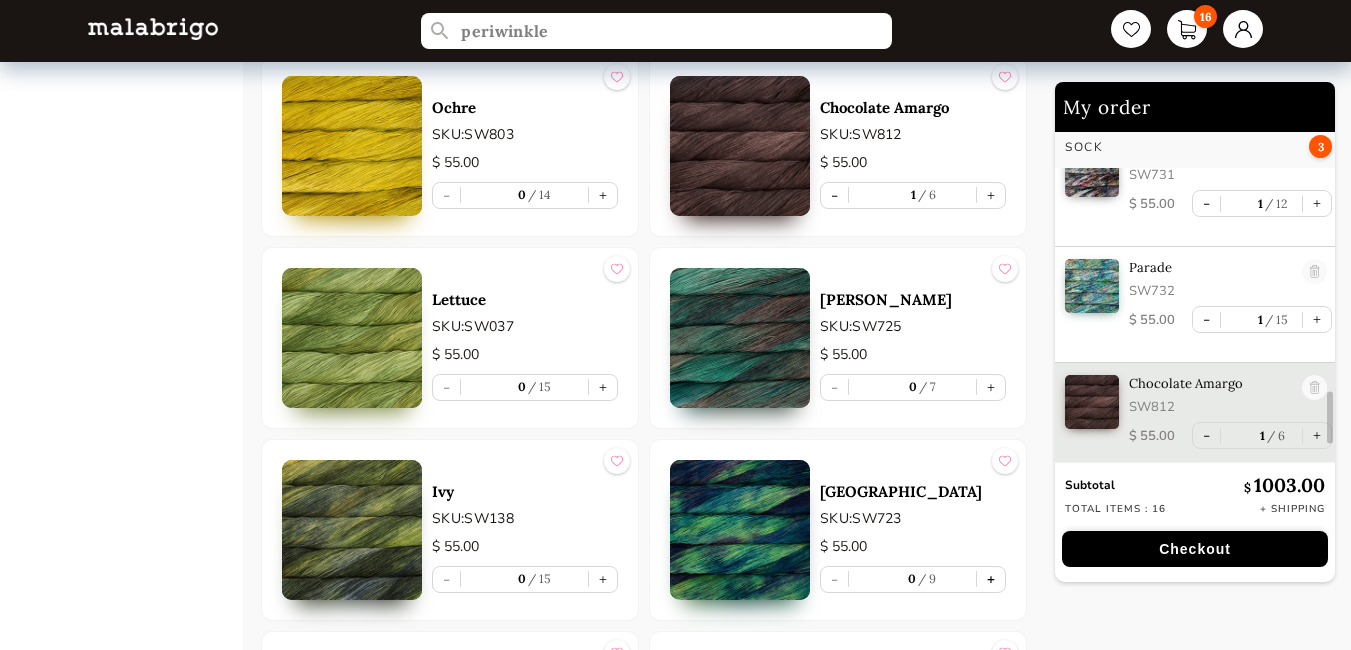 click on "+" at bounding box center (991, 579) 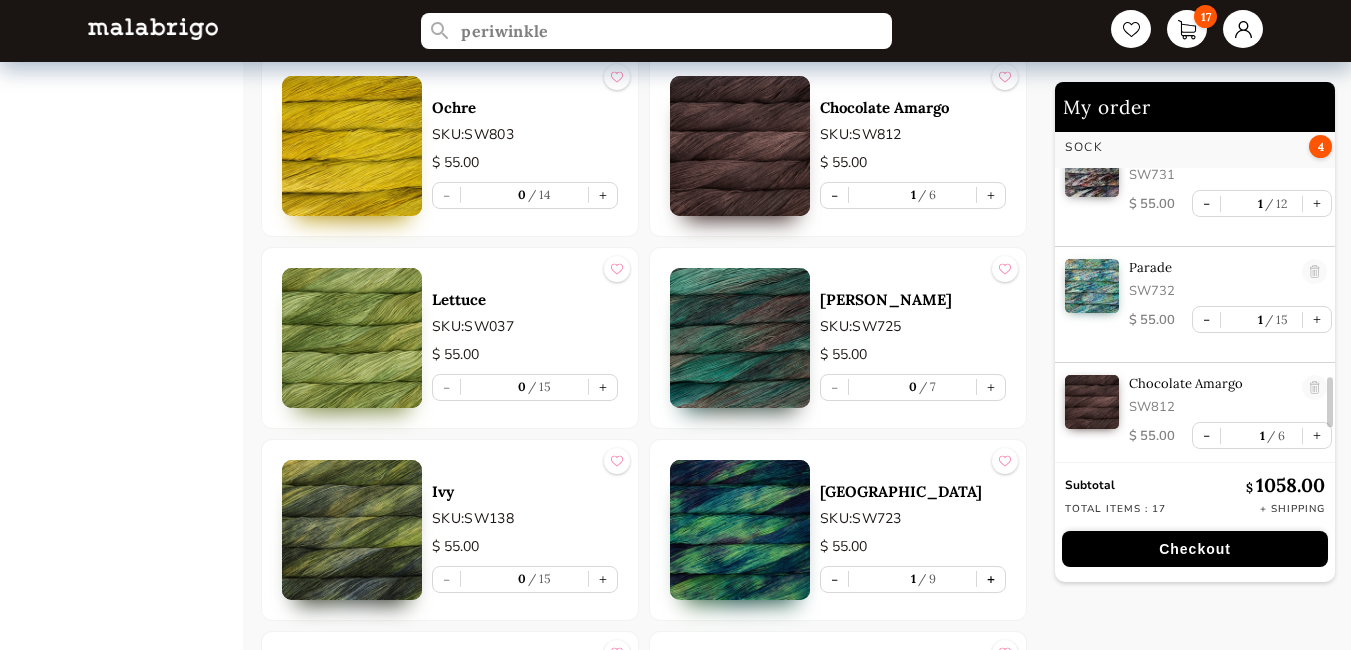 type on "1" 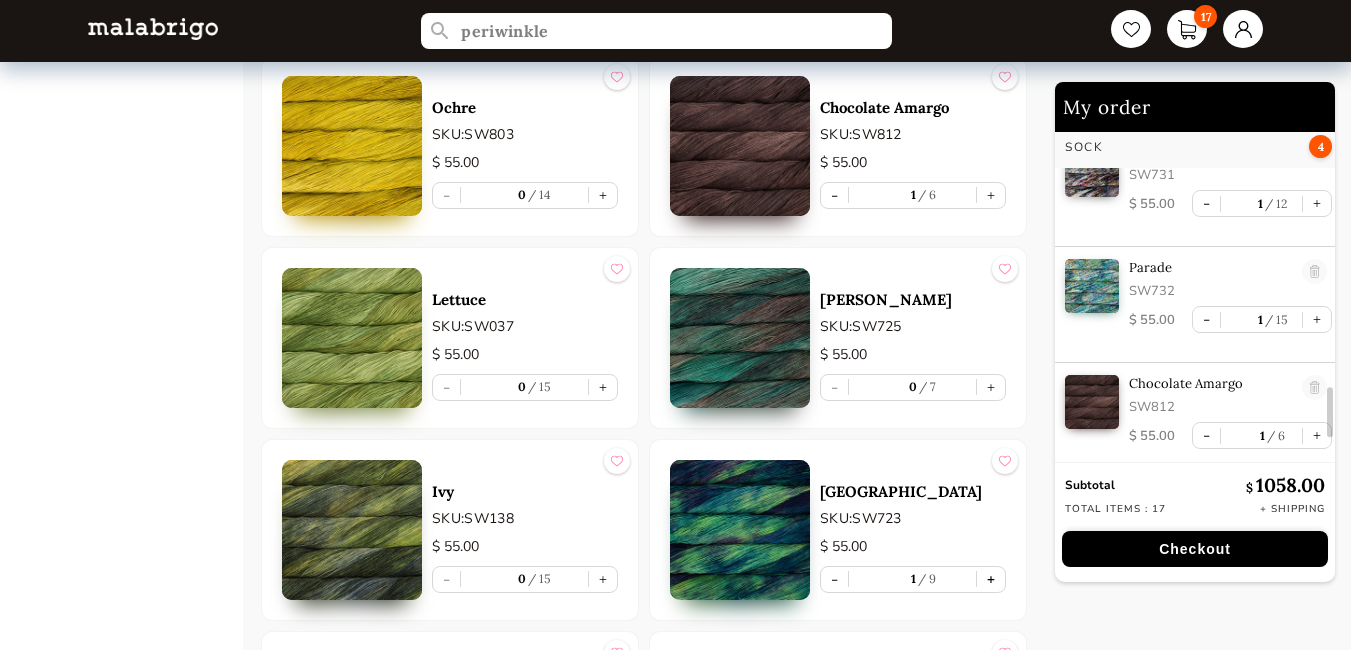 scroll, scrollTop: 1833, scrollLeft: 0, axis: vertical 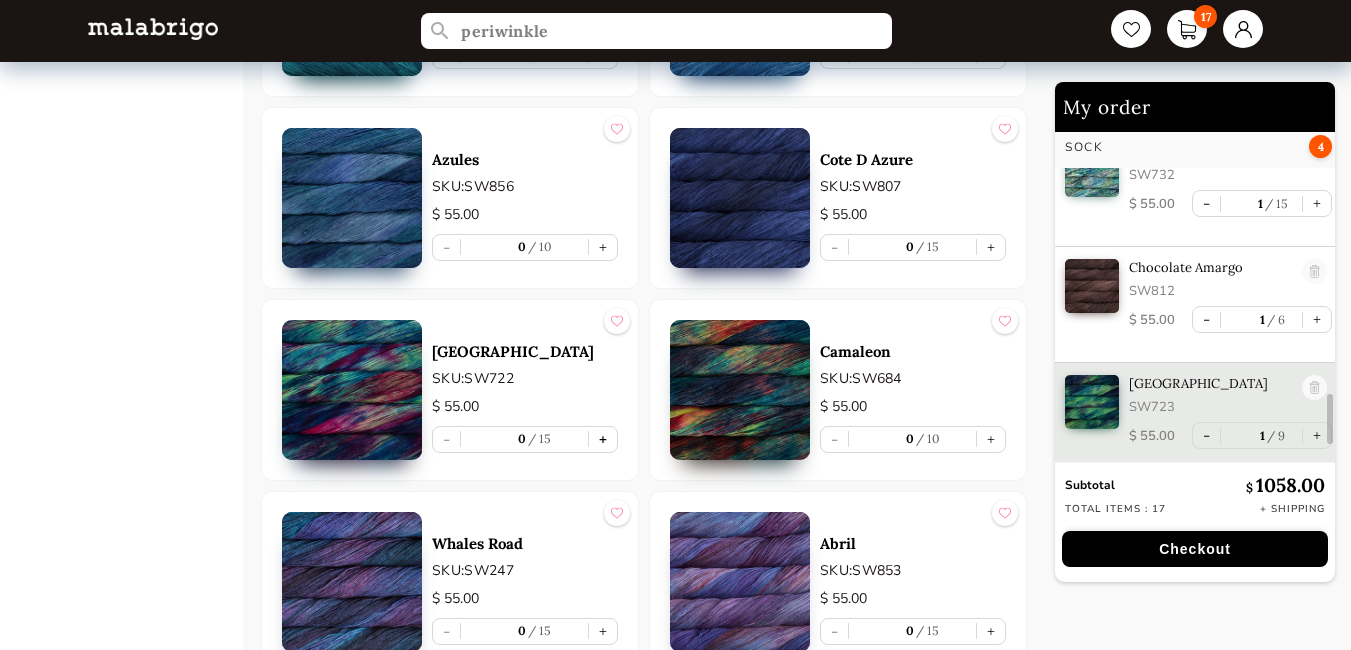 click on "+" at bounding box center (603, 439) 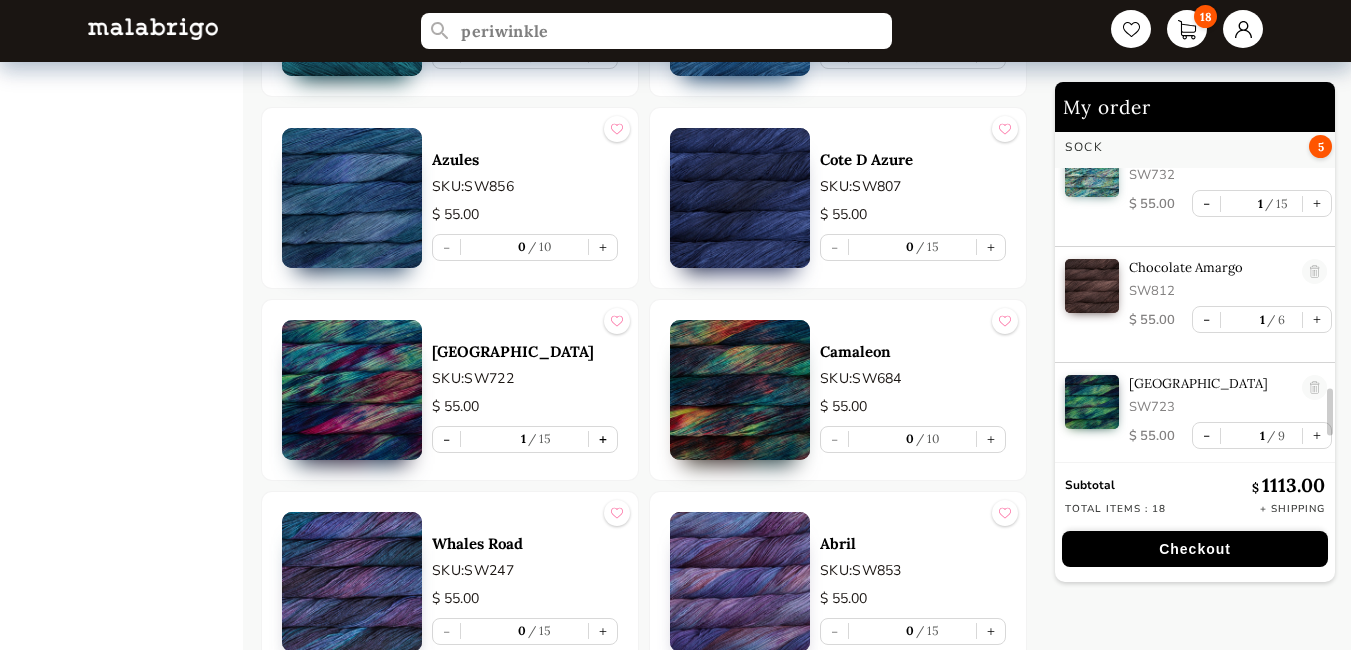 scroll, scrollTop: 1949, scrollLeft: 0, axis: vertical 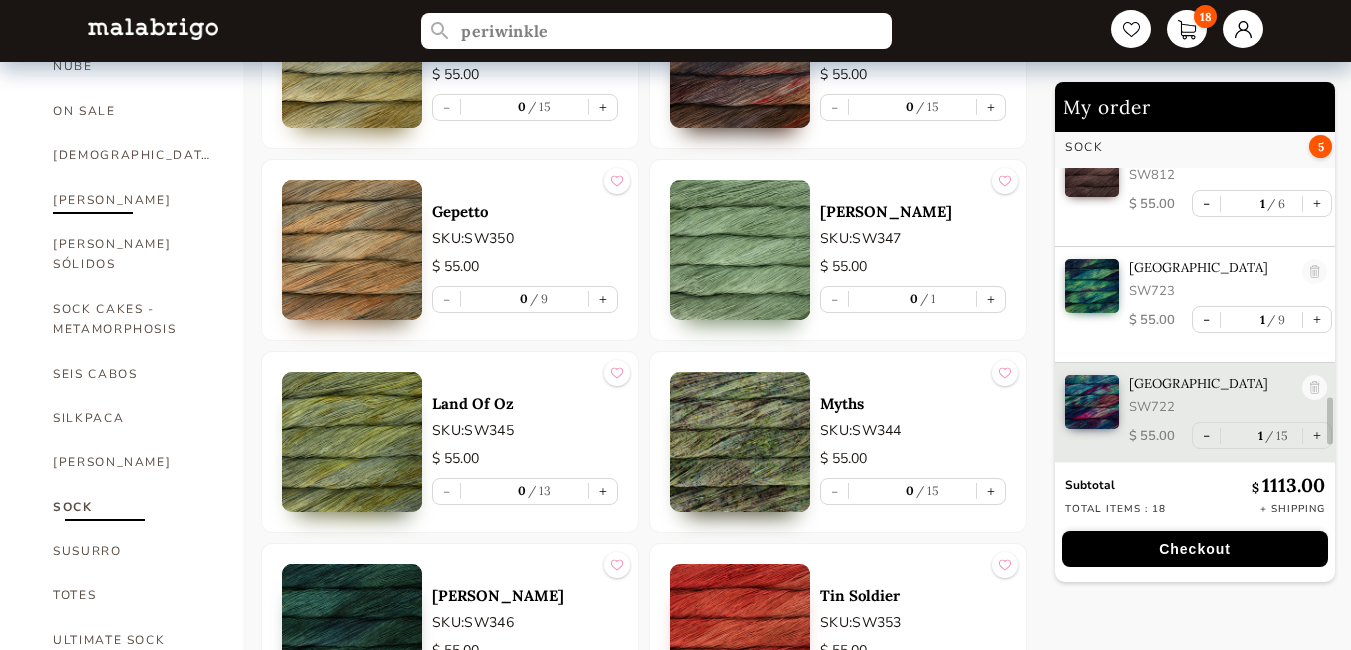 click on "[PERSON_NAME]" at bounding box center (133, 200) 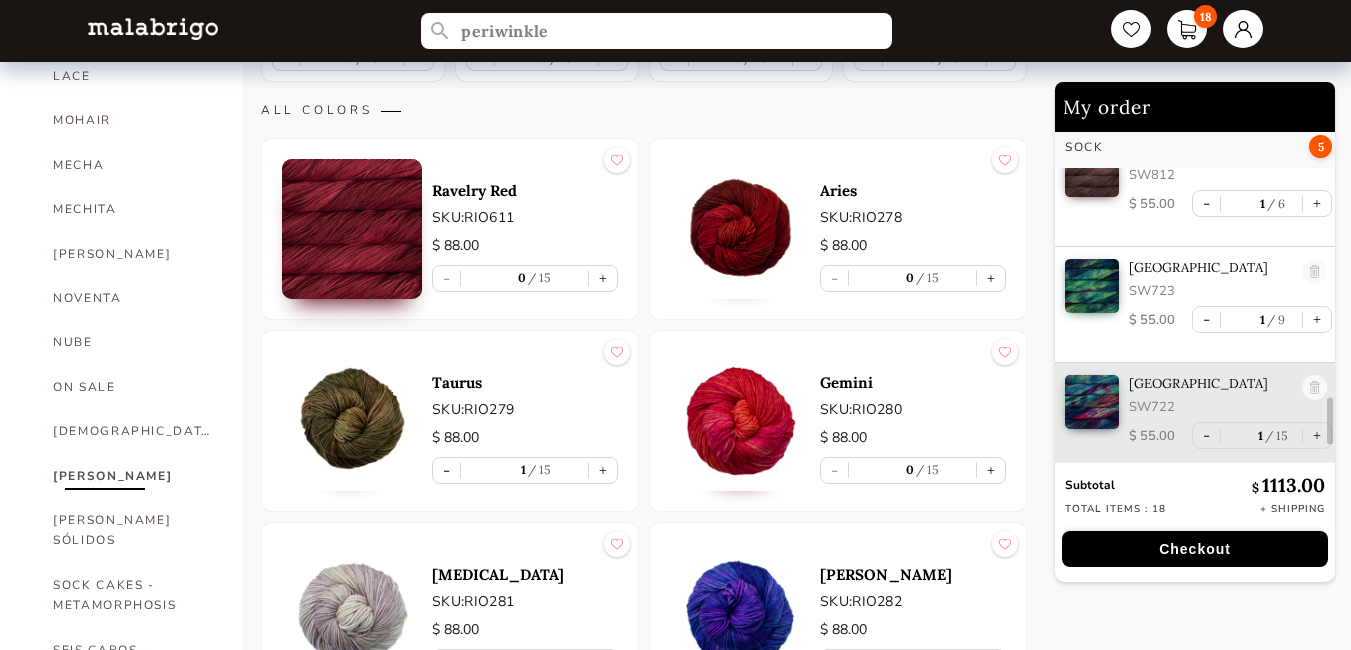 scroll, scrollTop: 800, scrollLeft: 0, axis: vertical 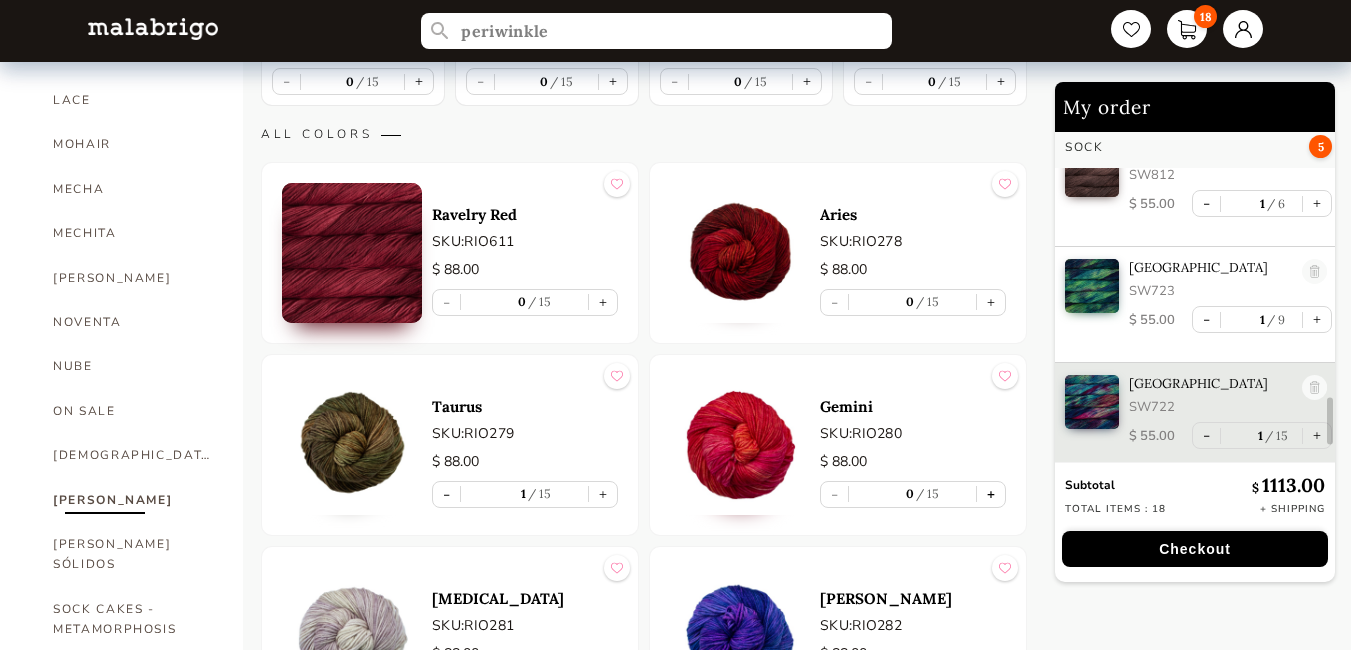 click on "+" at bounding box center (991, 494) 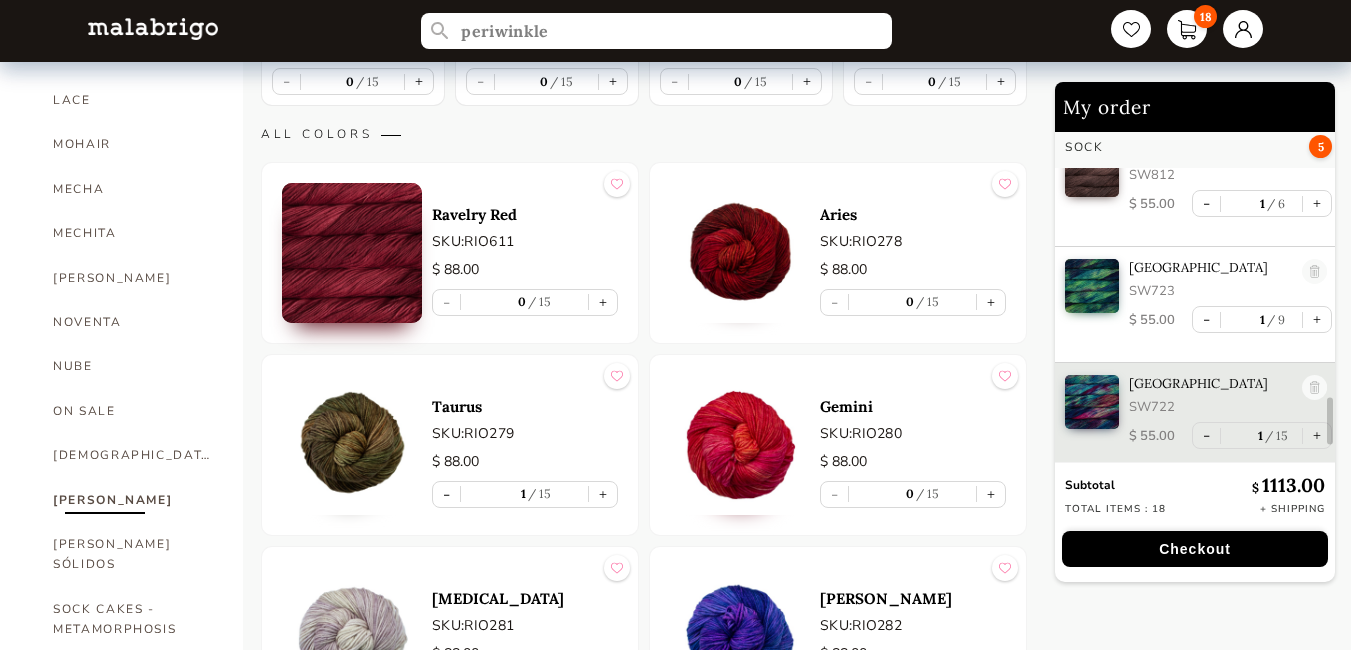type on "1" 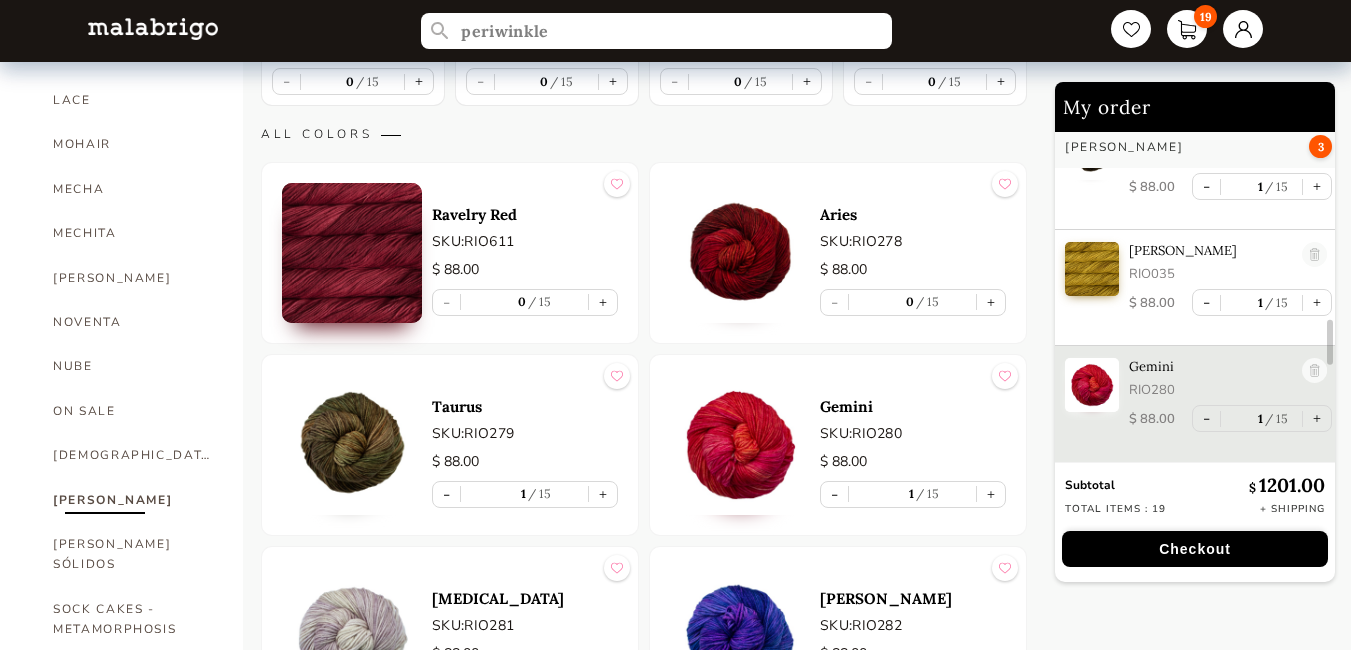 scroll, scrollTop: 1442, scrollLeft: 0, axis: vertical 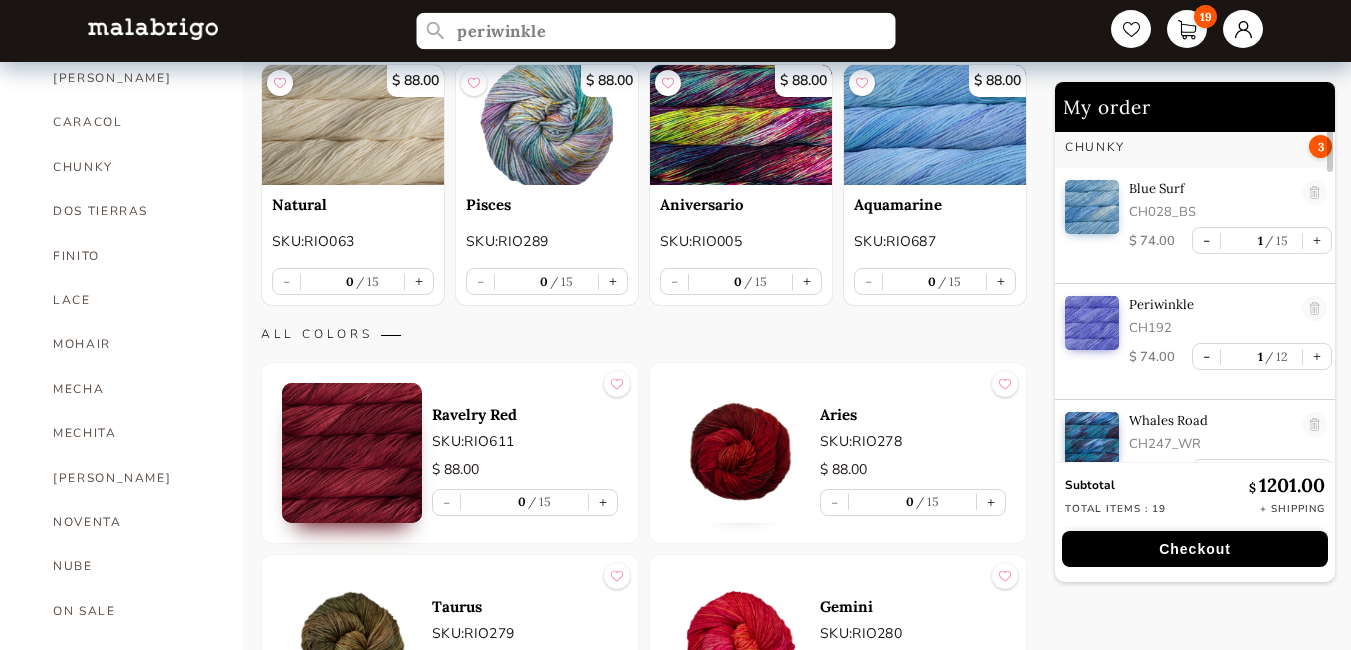 click on "periwinkle" at bounding box center [657, 31] 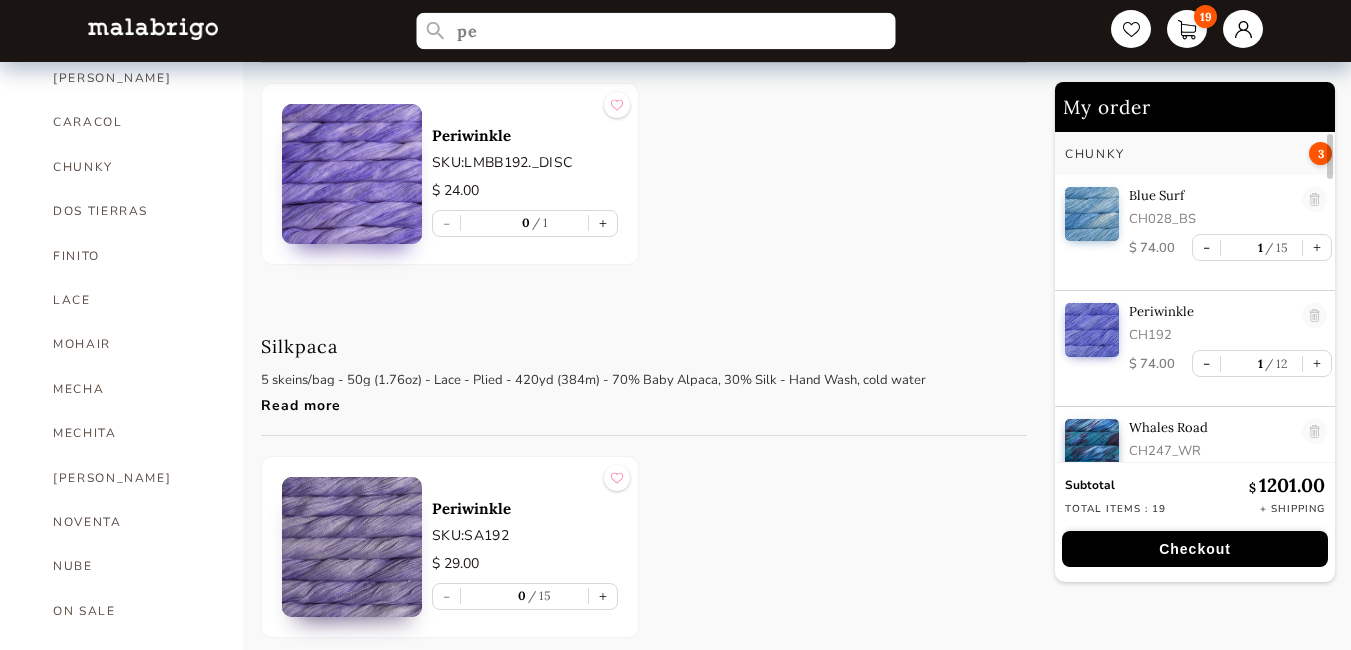 type on "p" 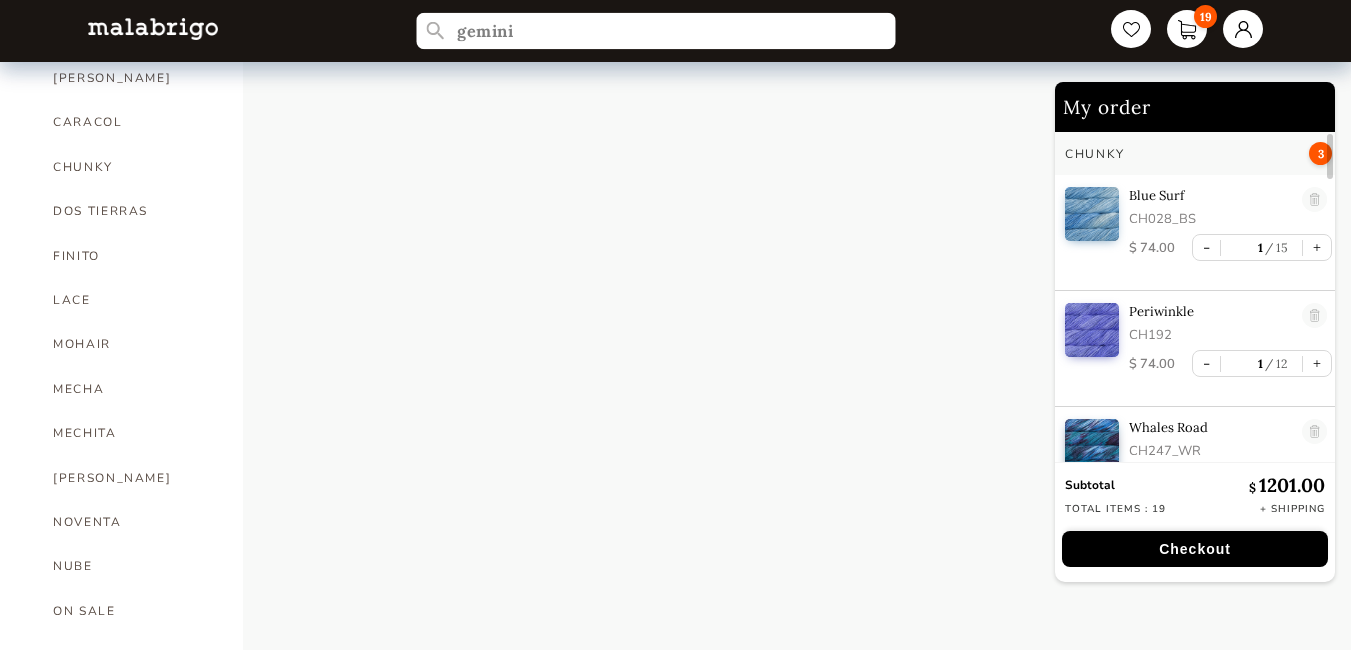 type on "gemini" 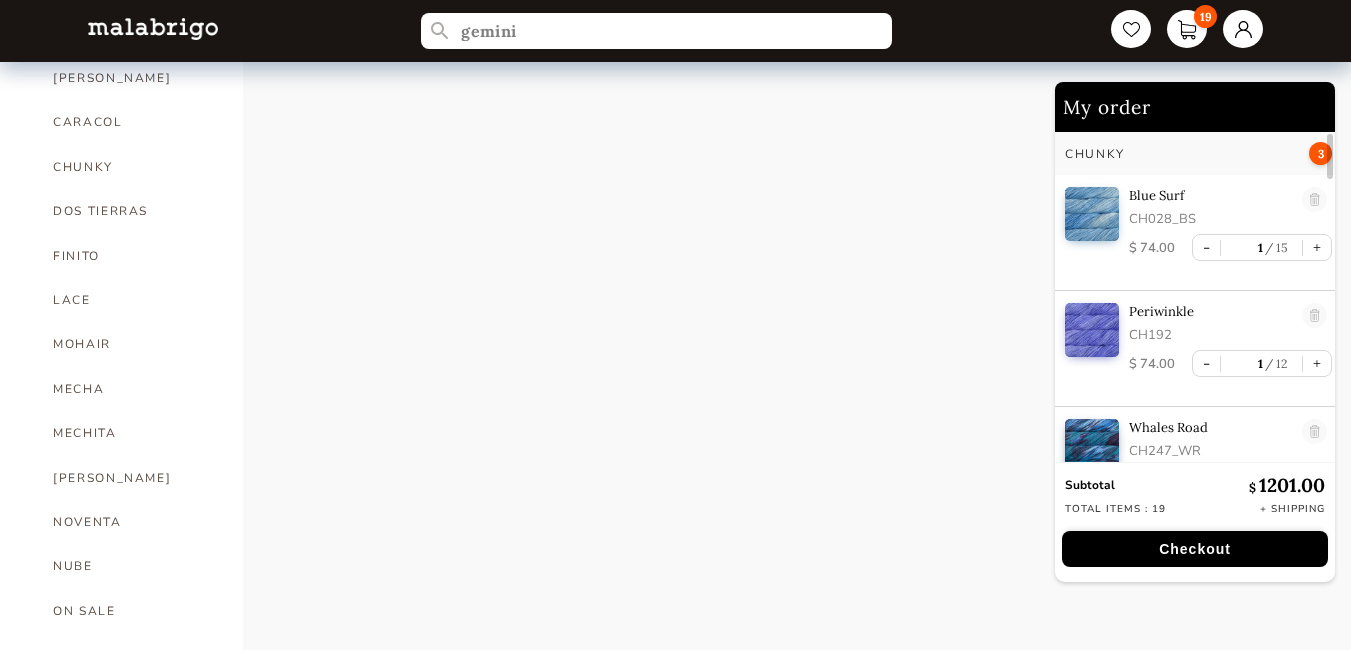 click on "HOME CATEGORIES VIENTOS - PREORDER US MINI - PREORDER CARACOL "ON BLACK" - PREORDER HOLIDAY KIT 2025 - PREORDER LACE - NEW COLORS [PERSON_NAME] - NEW COLORS [PERSON_NAME] BOOKS CLOUD [PERSON_NAME] CARACOL CHUNKY DOS TIERRAS FINITO LACE MOHAIR MECHA [PERSON_NAME] NOVENTA NUBE ON SALE RASTA [PERSON_NAME] SÓLIDOS SOCK CAKES - METAMORPHOSIS SEIS CABOS SILKPACA SILKY MERINO SOCK SUSURRO TOTES ULTIMATE SOCK VERANO WASHTED WORSTED Search Results for  gemini [PERSON_NAME] 10 skeins/bag - 100g (3.53oz) - Worsted - Plied - 210yd (192m) - 100% [PERSON_NAME] - Machine washable, gente cycle, cold water, do not tumble. Read more Gemini SKU:  RIO280 $   88.00 - 1 15 + Powered by My order Chunky 3 Blue Surf CH028_BS $   74.00 - 1 15 + Periwinkle CH192 $   74.00 - 1 12 + Whales Road CH247_WR $   74.00 - 1 15 + Dos Tierras 4 Purpuras DST872 $   55.00 - 1 15 + Reflecting Pool DST133 $   55.00 - 1 15 + Matisse Blue DST415 $   55.00 - 1 12 + Pearl Ten DST069 $   55.00 - 1 11 + Mechita 4 Swamp MTA354 $   55.00 - 1 15 + [PERSON_NAME] MTA035 $   55.00 - 1 [GEOGRAPHIC_DATA]" at bounding box center [675, 378] 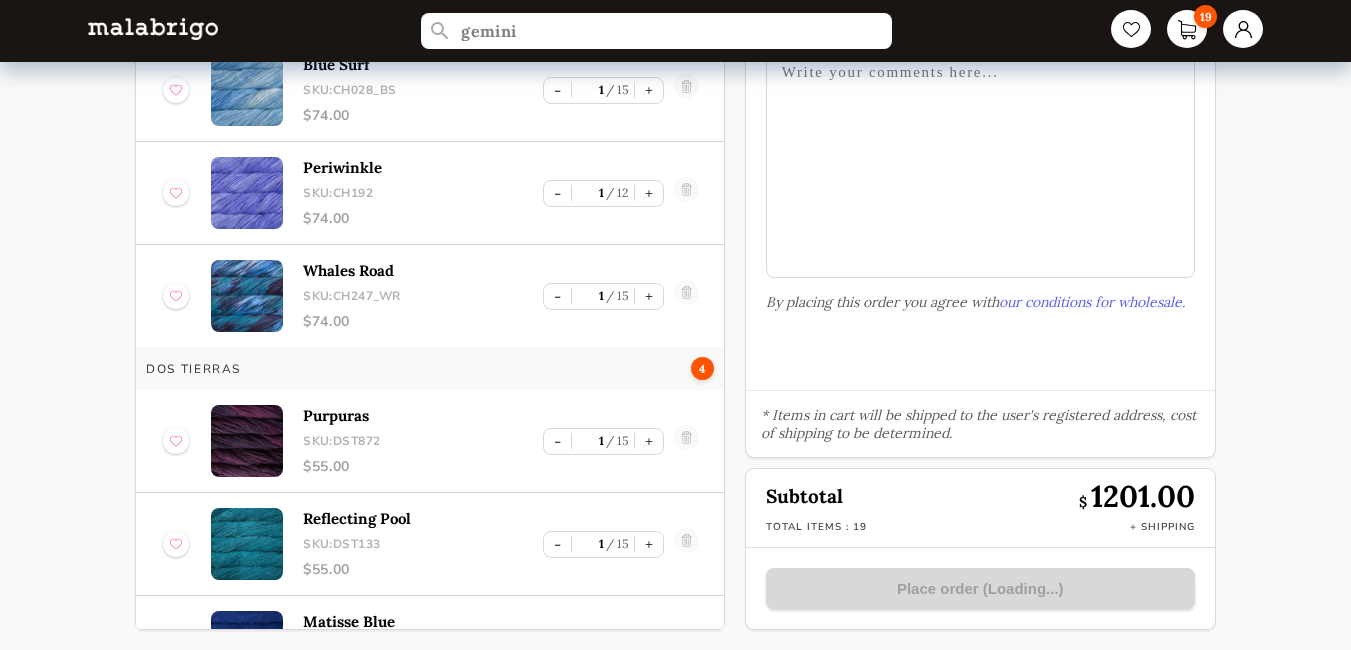scroll, scrollTop: 170, scrollLeft: 0, axis: vertical 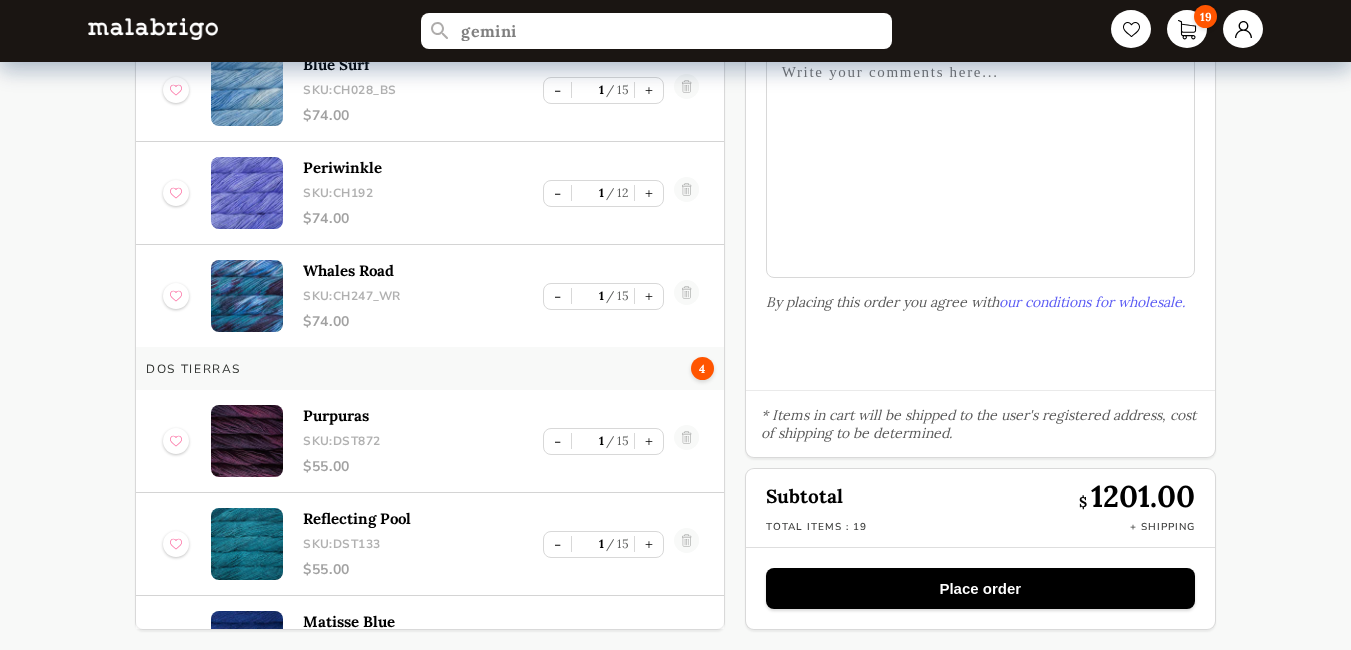 click on "Place order" at bounding box center [980, 588] 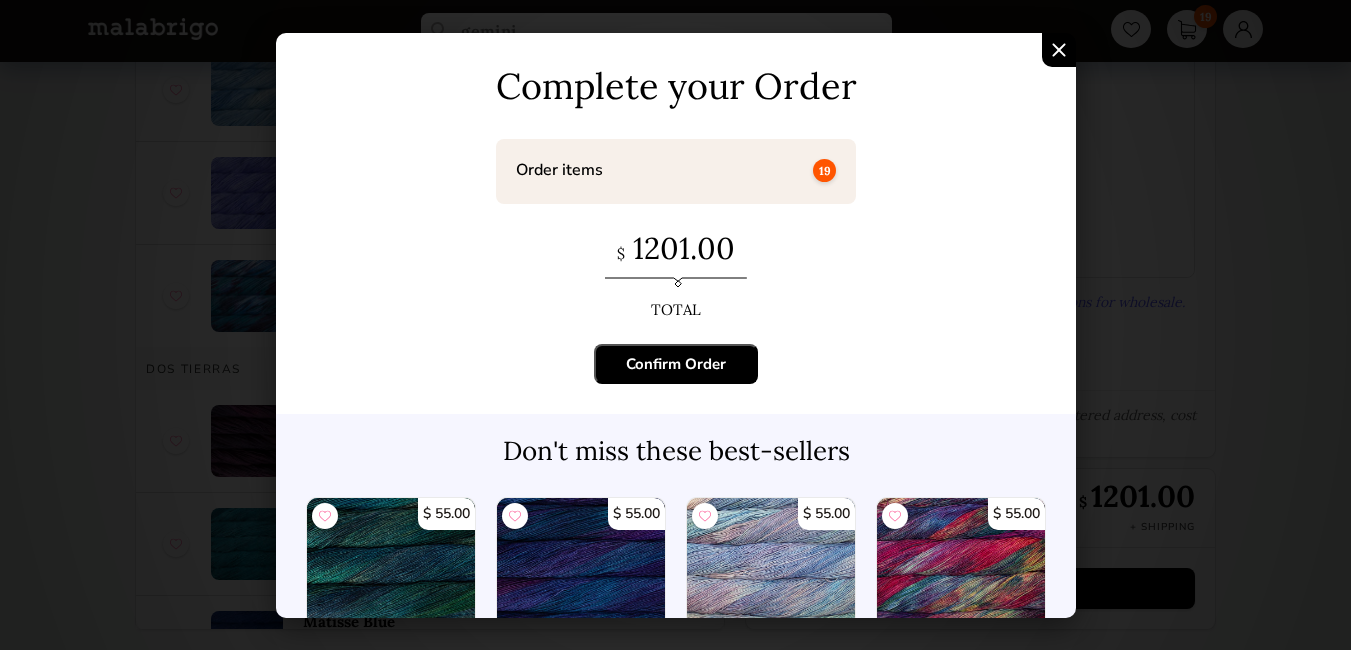 click on "Confirm Order" at bounding box center [676, 364] 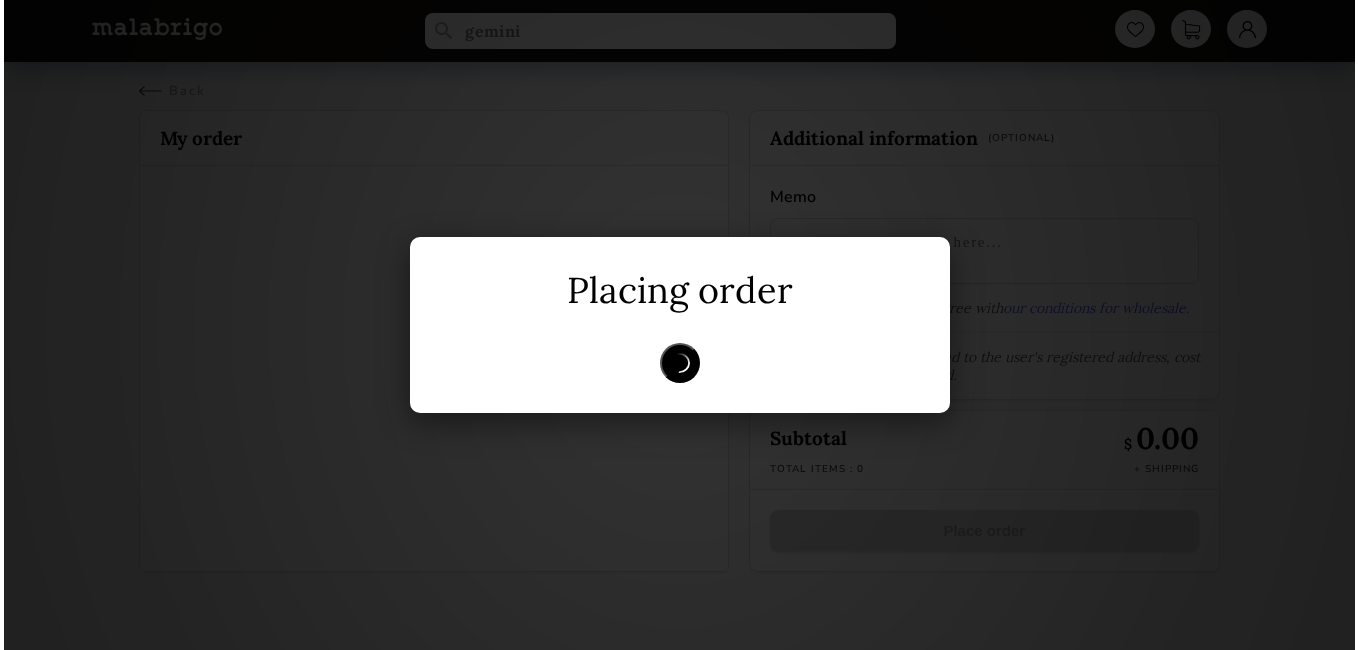 scroll, scrollTop: 0, scrollLeft: 0, axis: both 